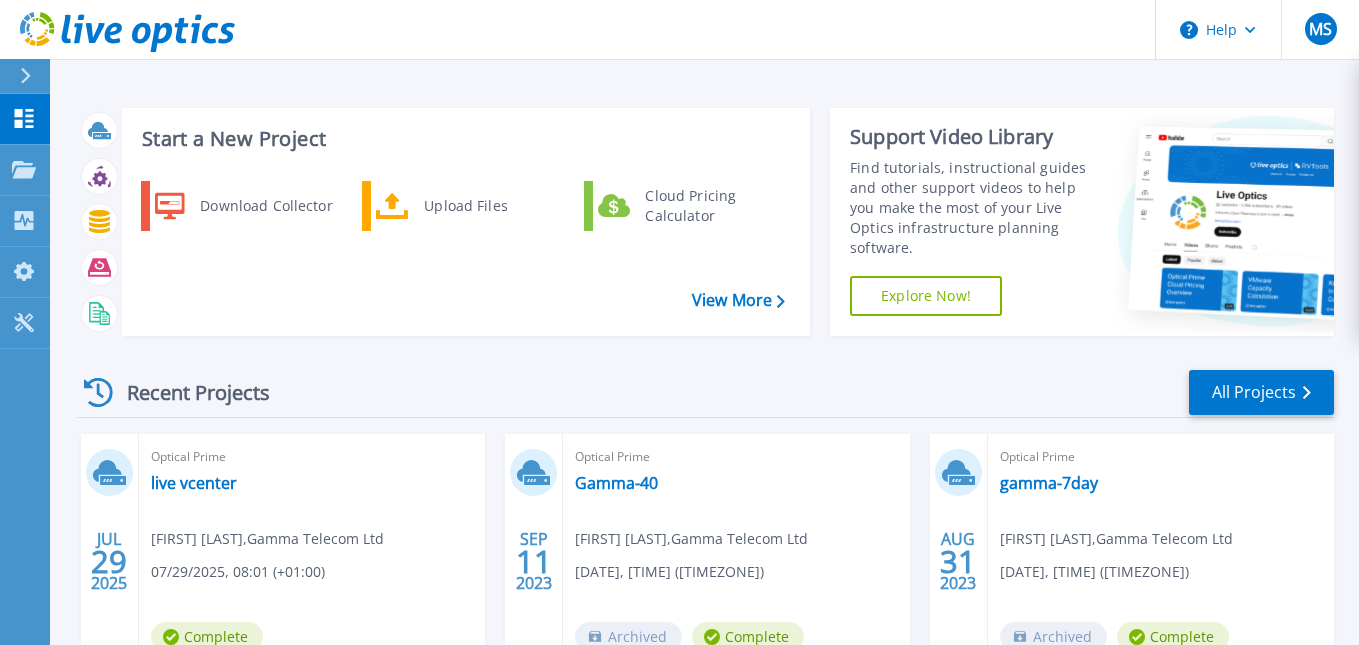 scroll, scrollTop: 100, scrollLeft: 0, axis: vertical 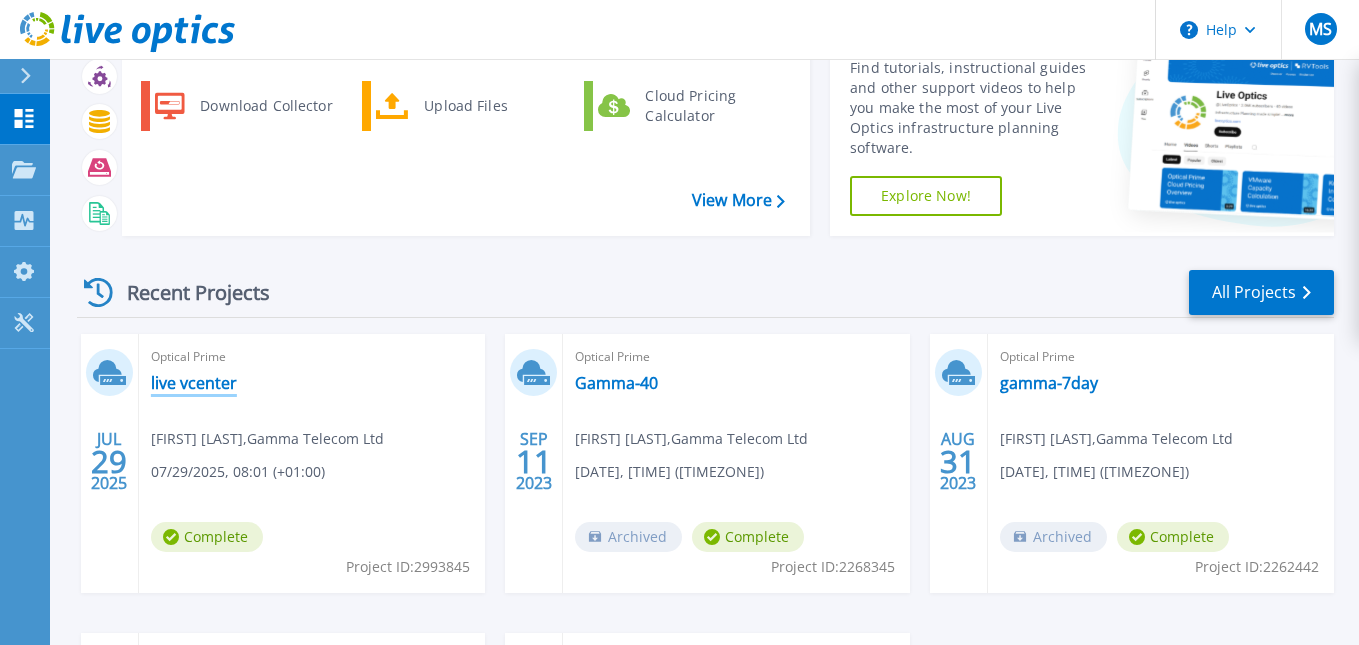 click on "live vcenter" at bounding box center [194, 383] 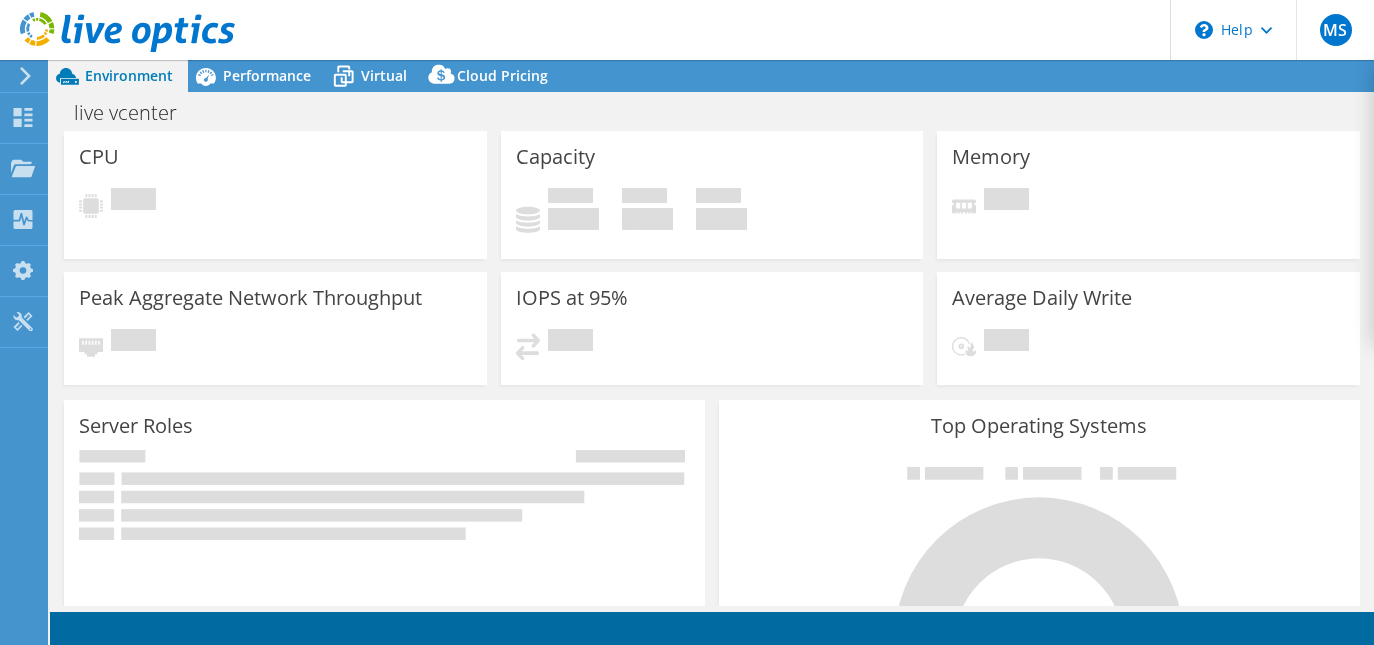 scroll, scrollTop: 0, scrollLeft: 0, axis: both 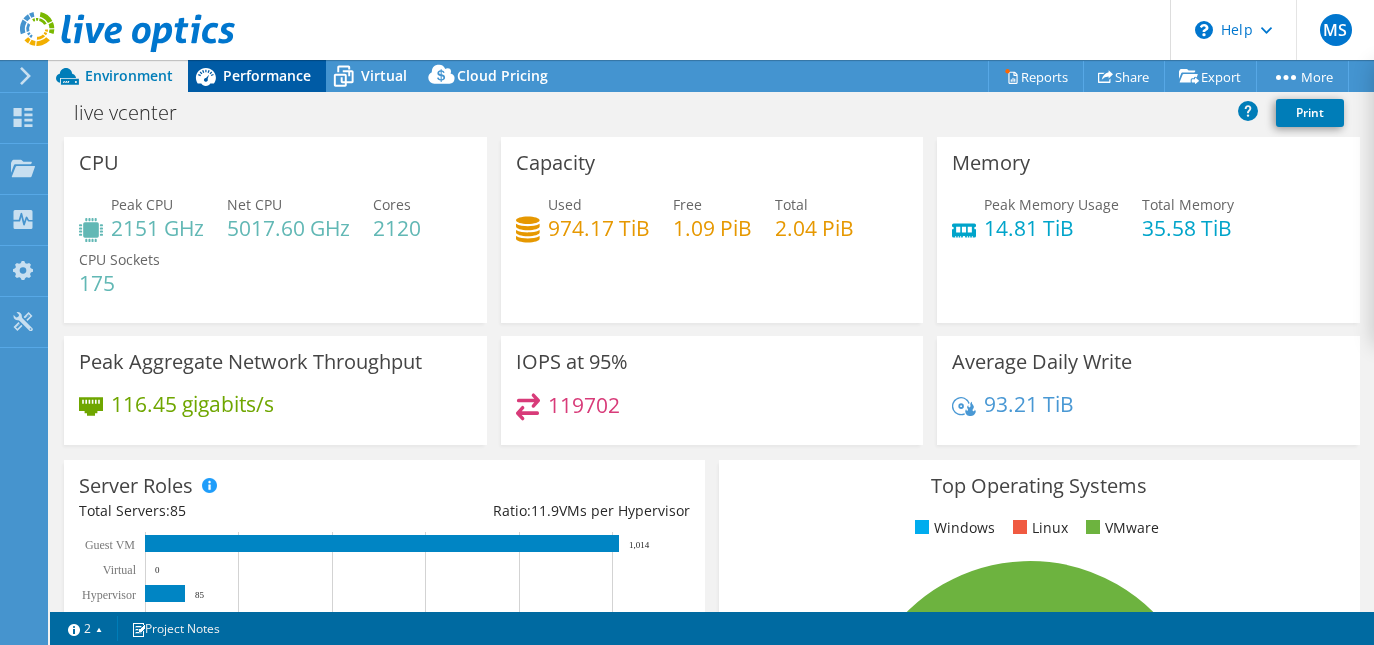 click on "Performance" at bounding box center (267, 75) 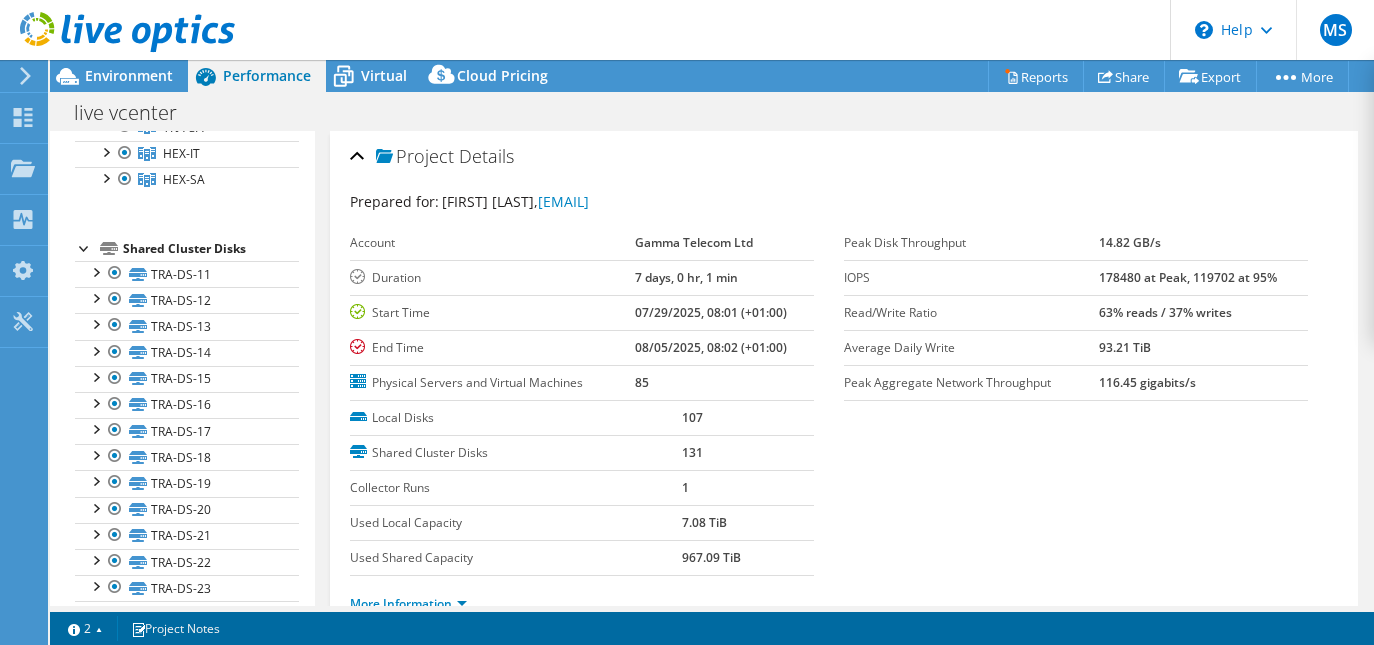 scroll, scrollTop: 300, scrollLeft: 0, axis: vertical 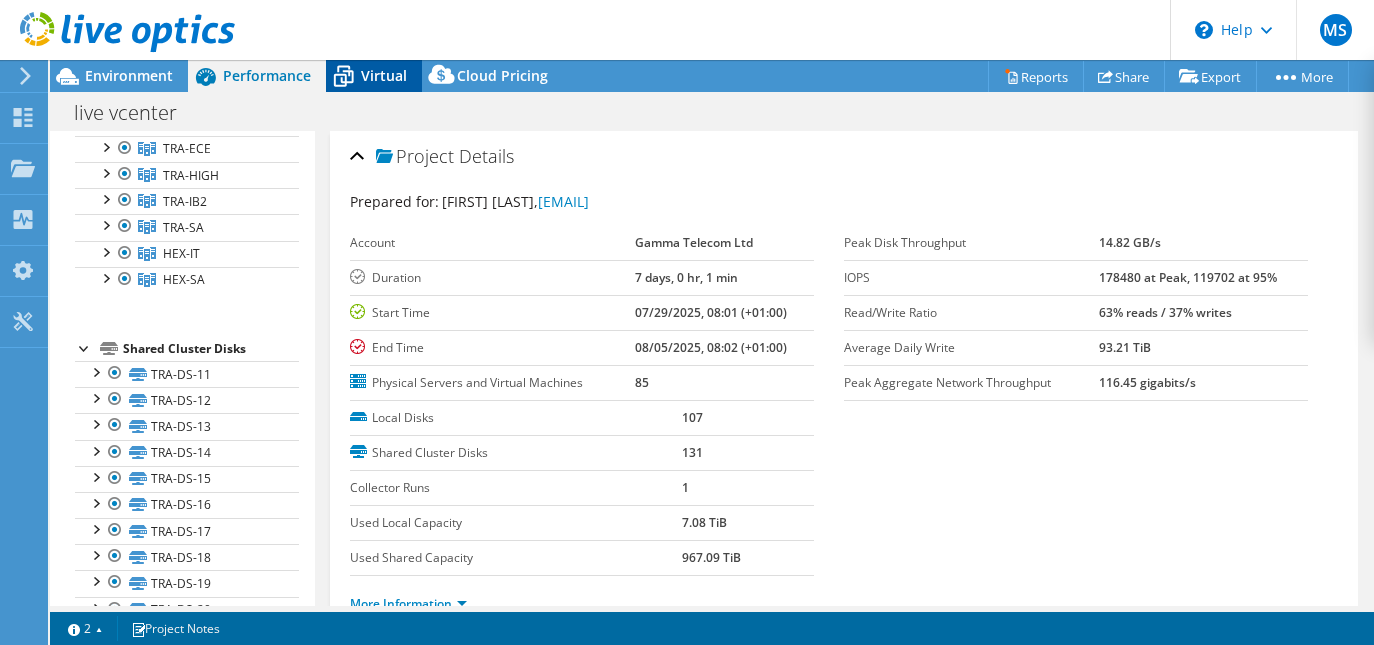 click on "Virtual" at bounding box center [384, 75] 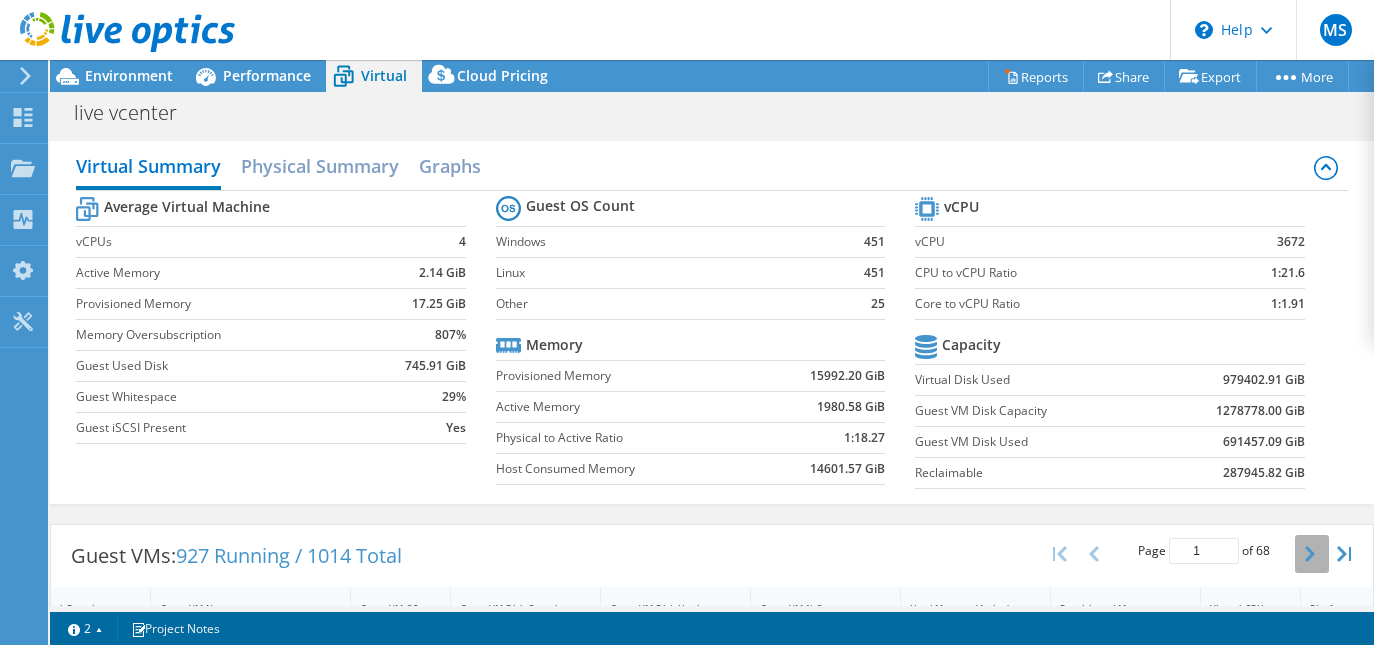 type 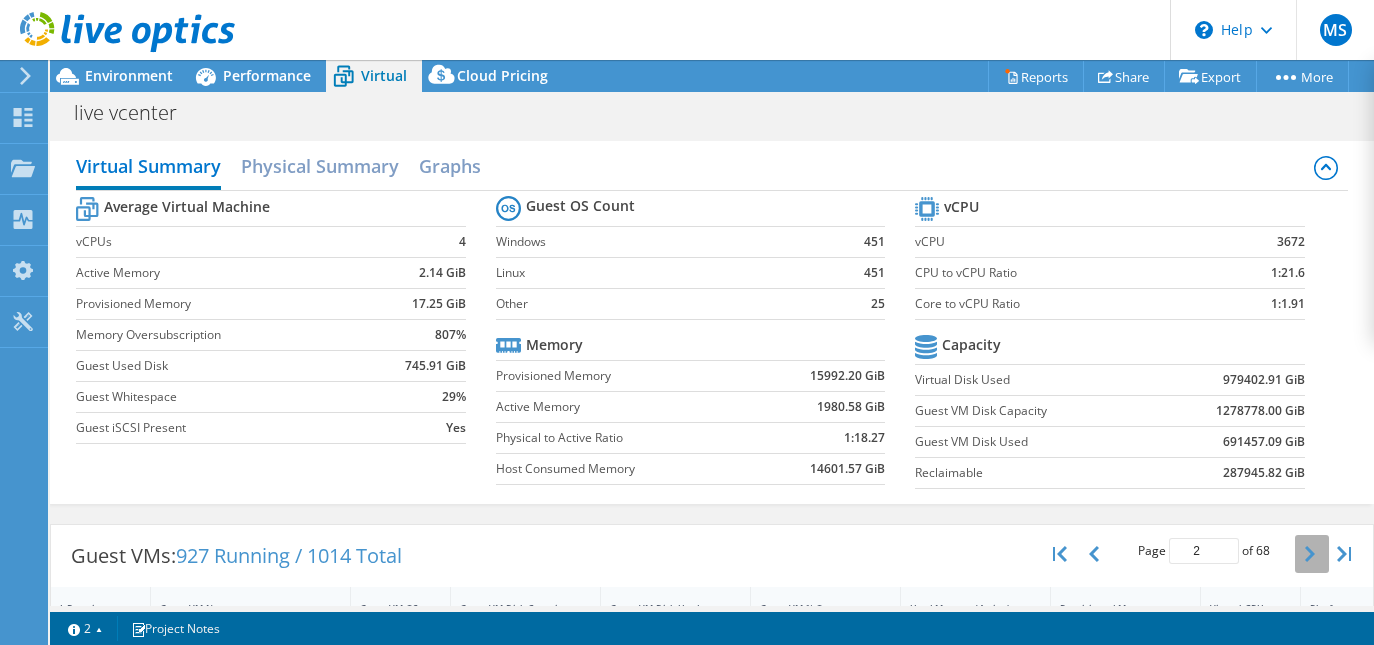 click 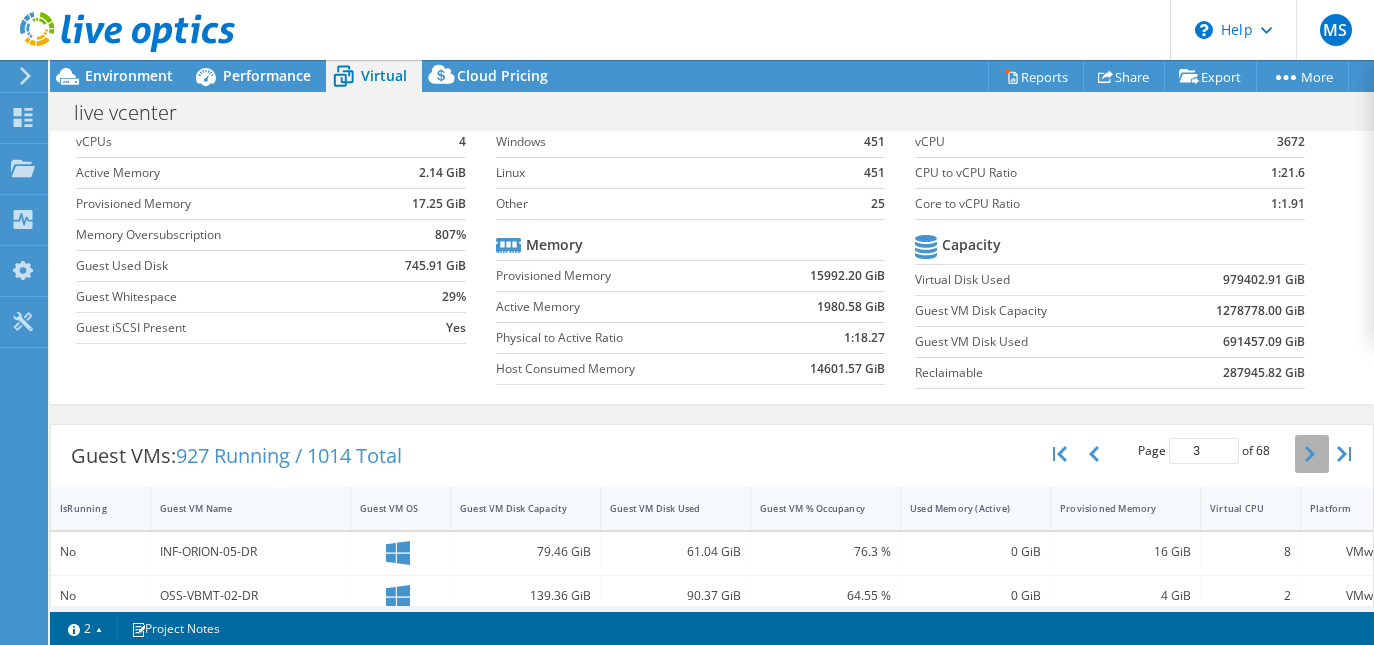 scroll, scrollTop: 200, scrollLeft: 0, axis: vertical 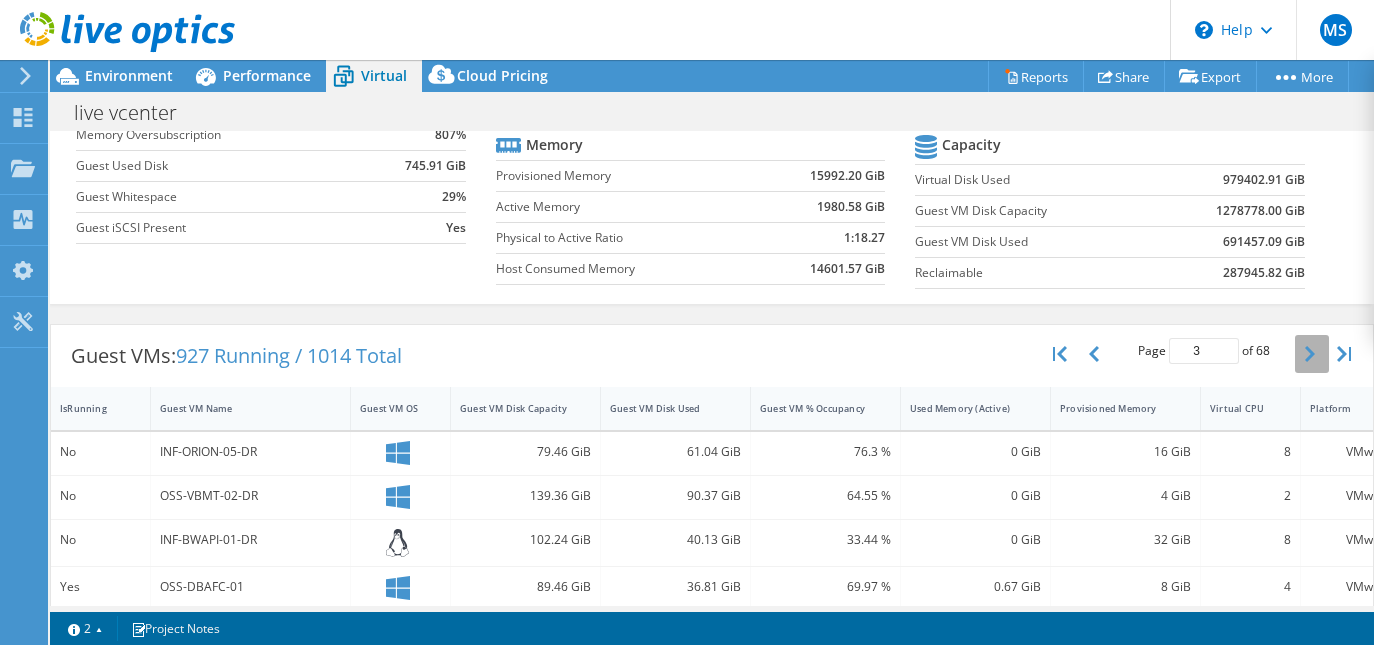 click 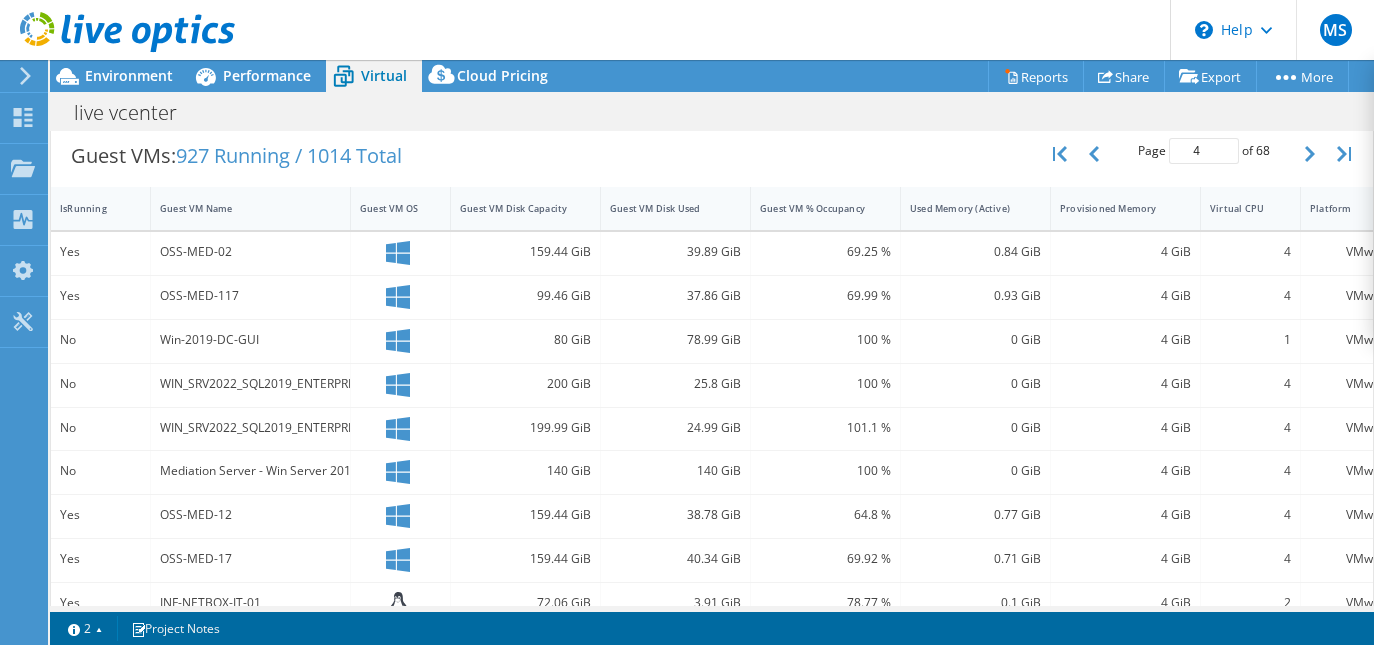 scroll, scrollTop: 0, scrollLeft: 0, axis: both 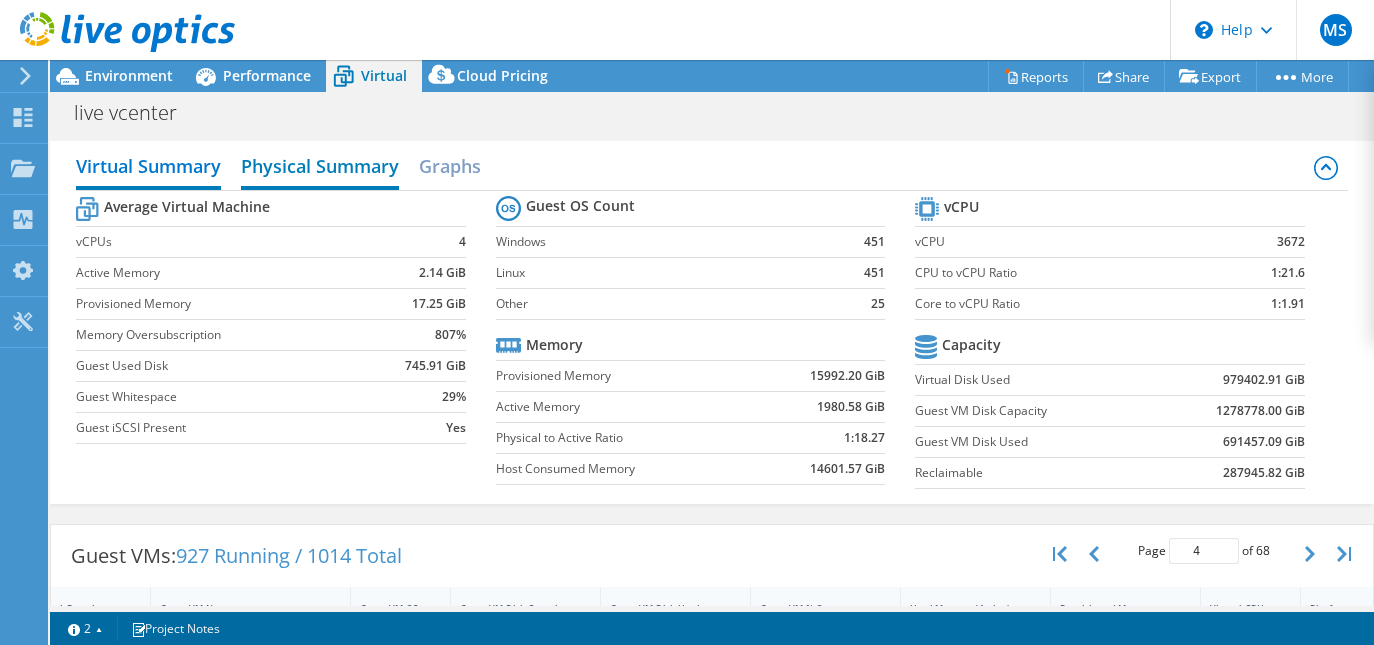 click on "Physical Summary" at bounding box center [320, 168] 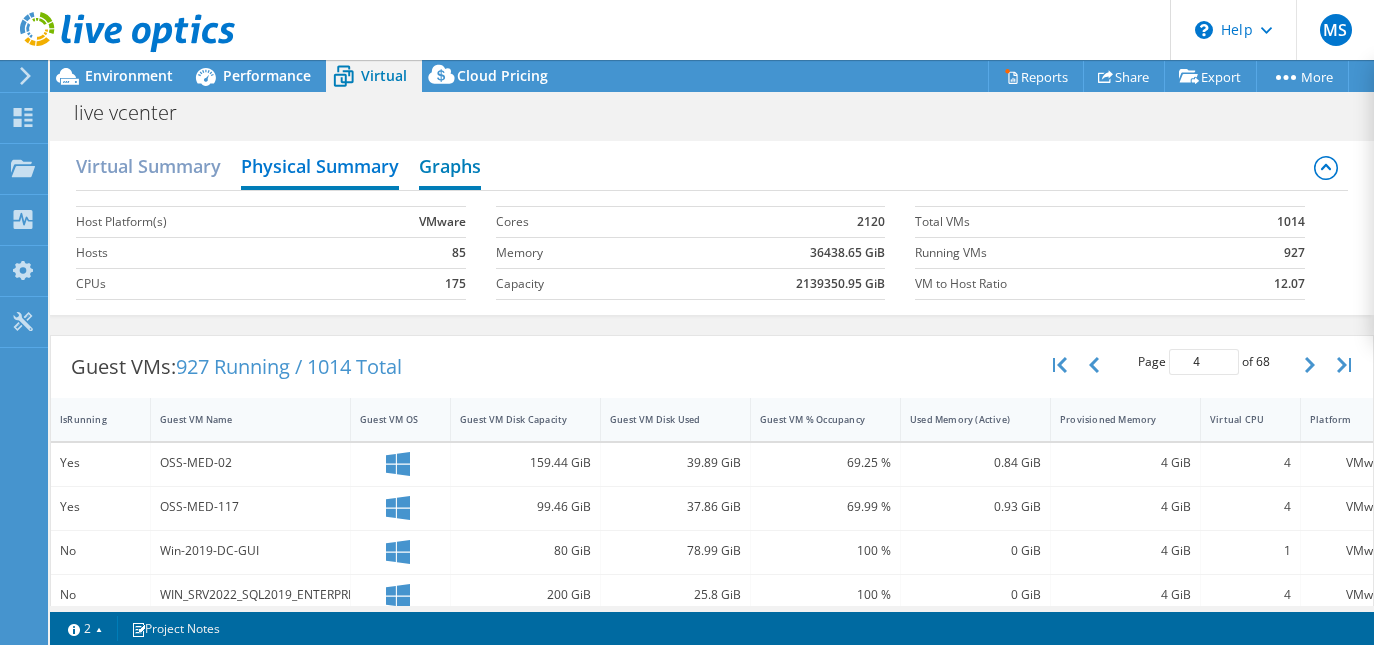click on "Graphs" at bounding box center (450, 168) 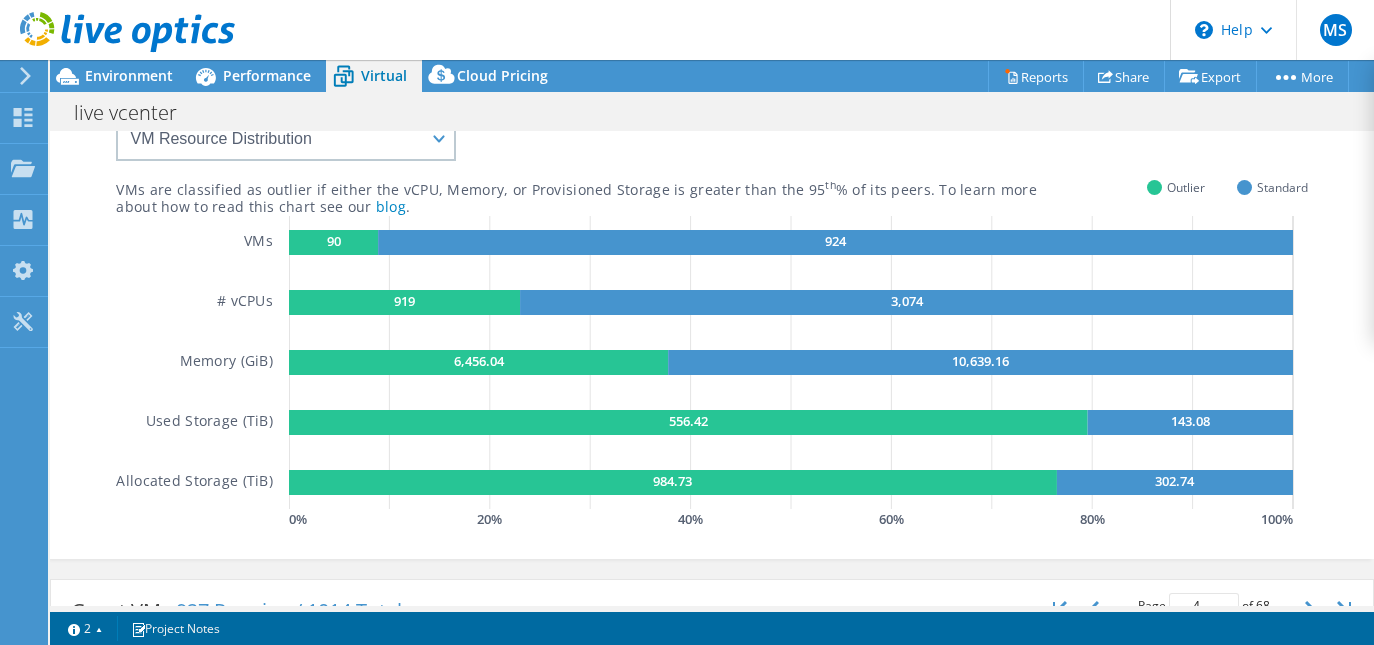 scroll, scrollTop: 0, scrollLeft: 0, axis: both 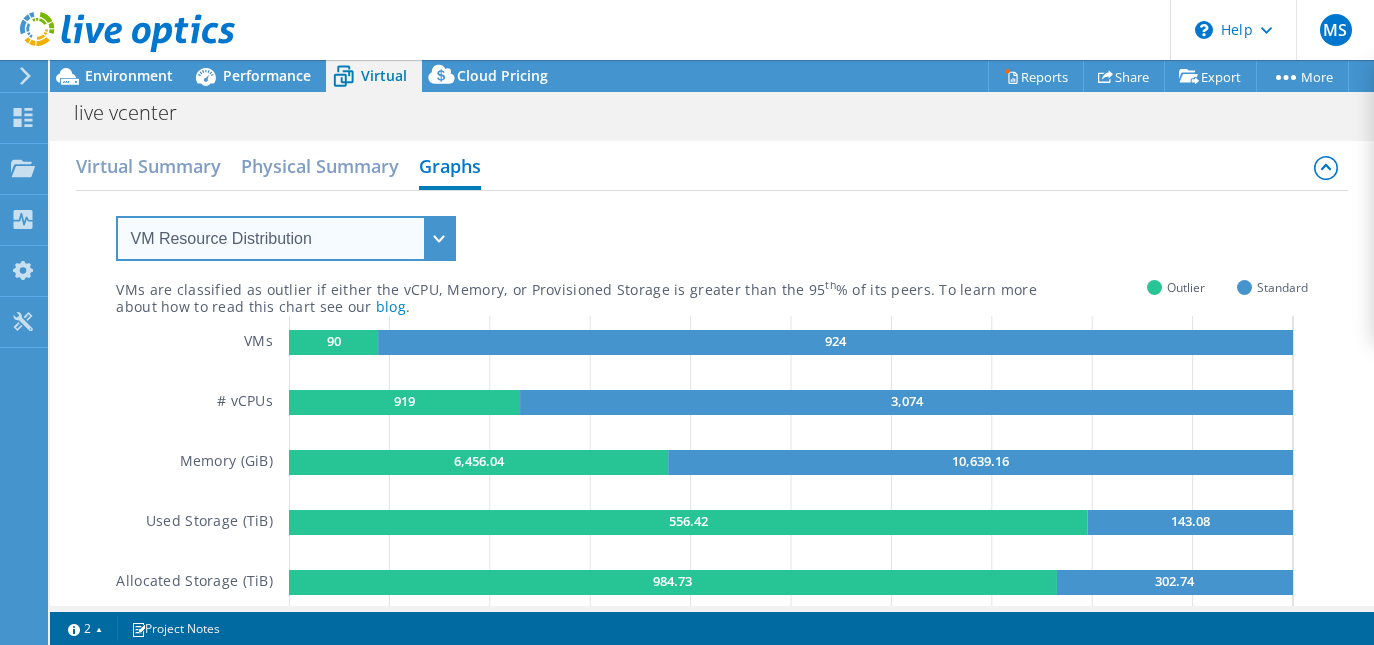 click on "VM Resource Distribution Provisioning Contrast Over Provisioning" at bounding box center [286, 238] 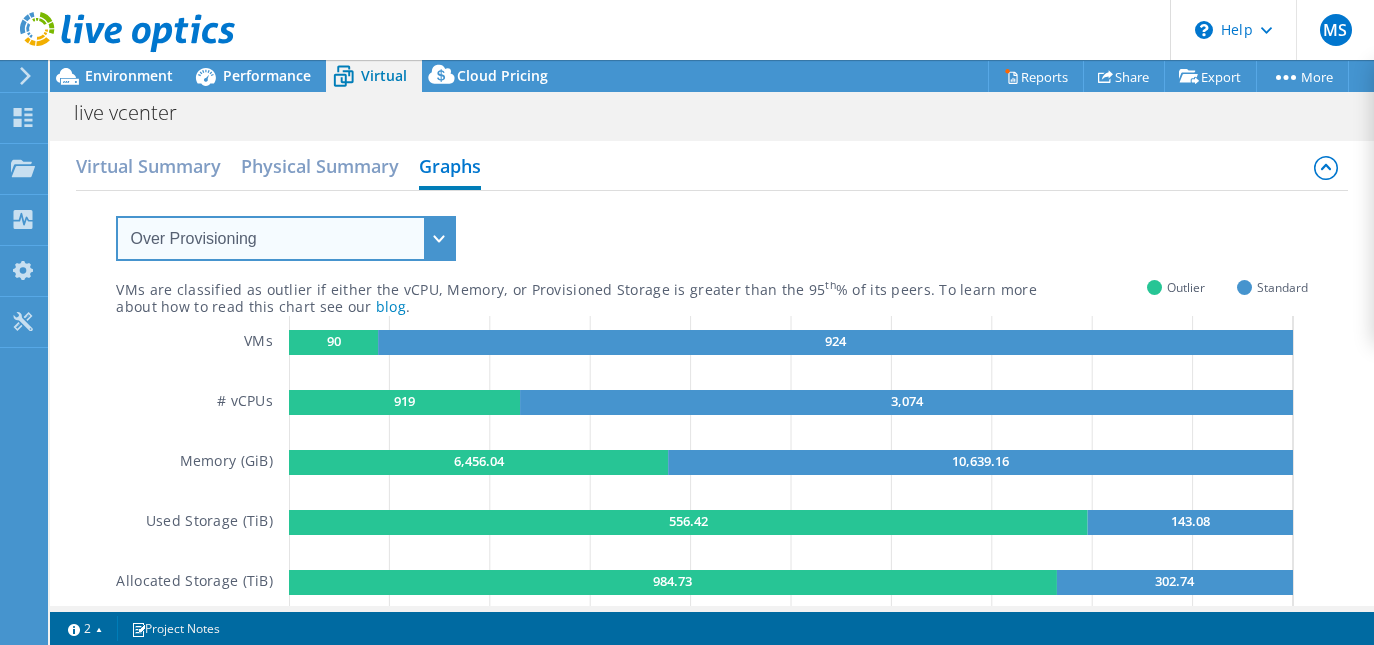 click on "VM Resource Distribution Provisioning Contrast Over Provisioning" at bounding box center [286, 238] 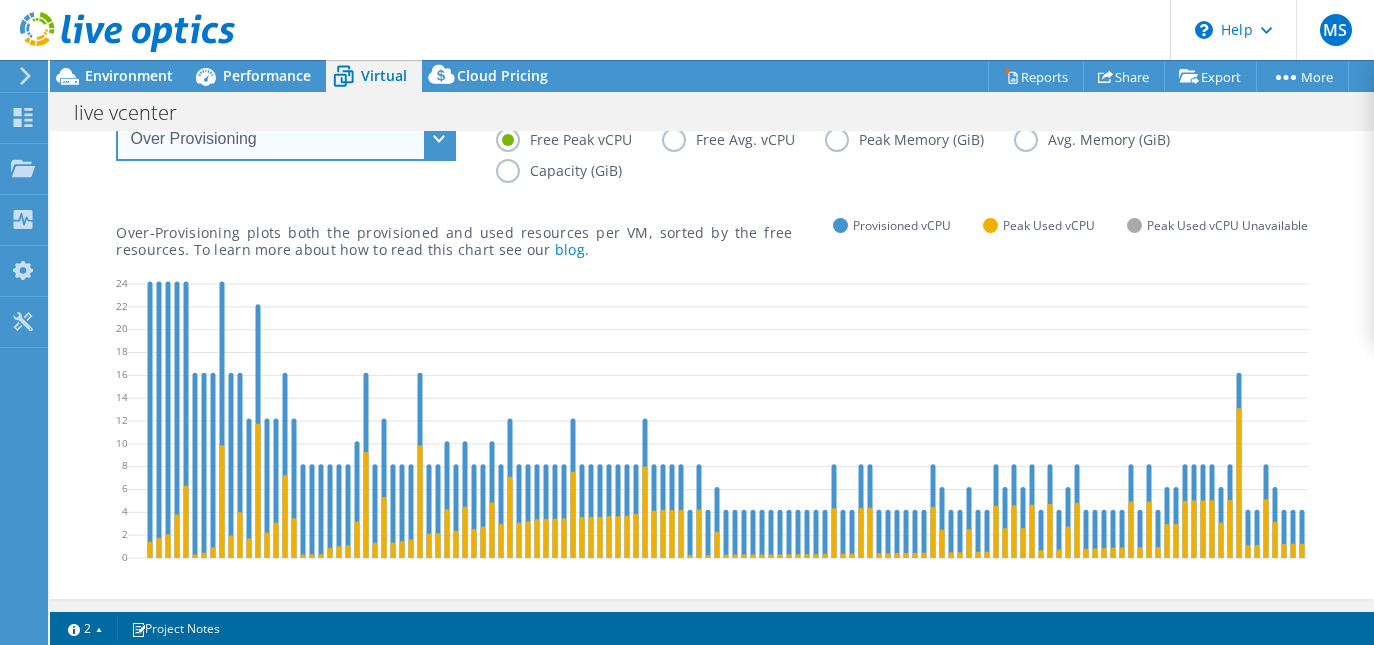 scroll, scrollTop: 0, scrollLeft: 0, axis: both 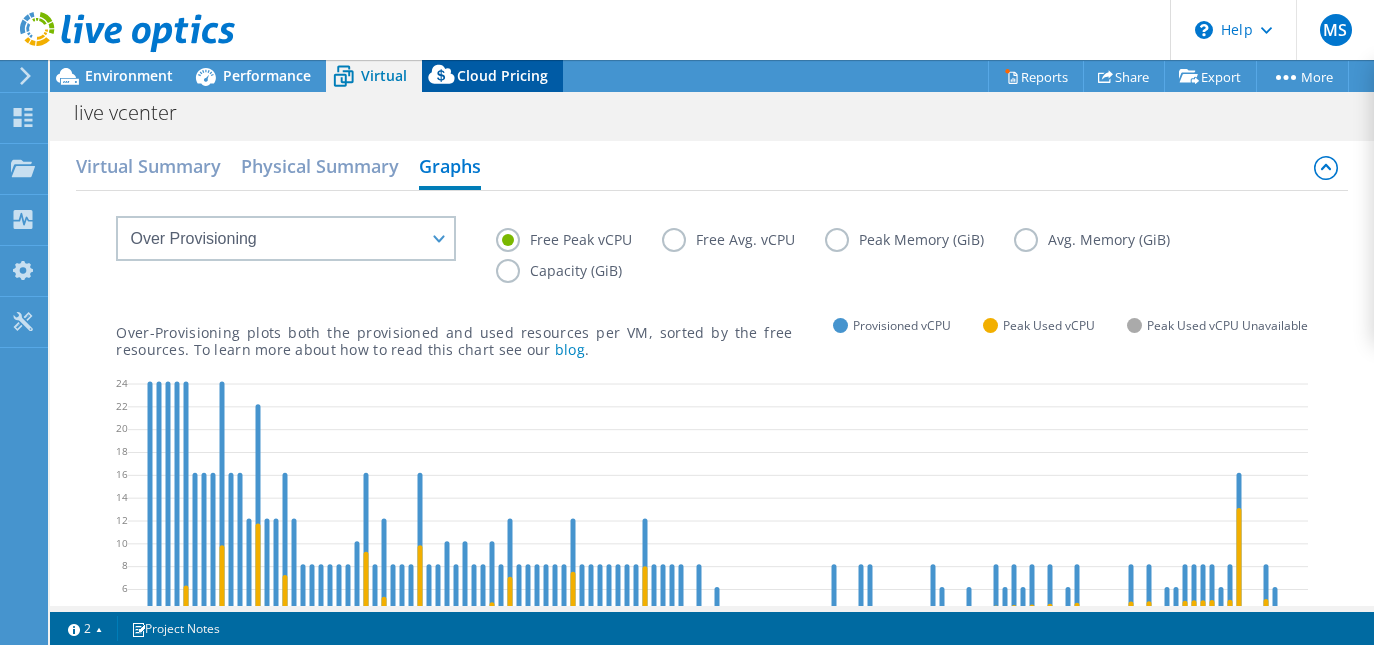 click 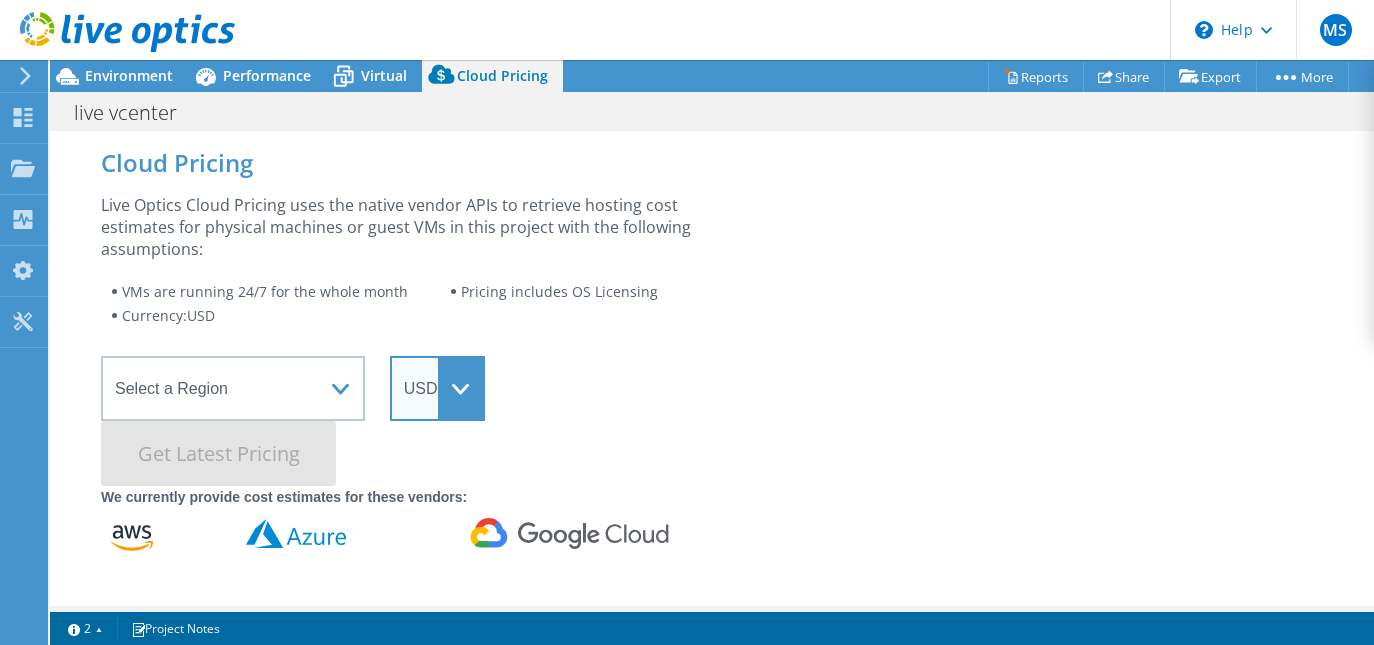 click on "ARS AUD BRL CAD CHF CLP CNY DKK EUR GBP HKD HUF INR JPY MXN MYR NOK NZD PEN SEK SGD THB USD UYU ZAR" at bounding box center (437, 388) 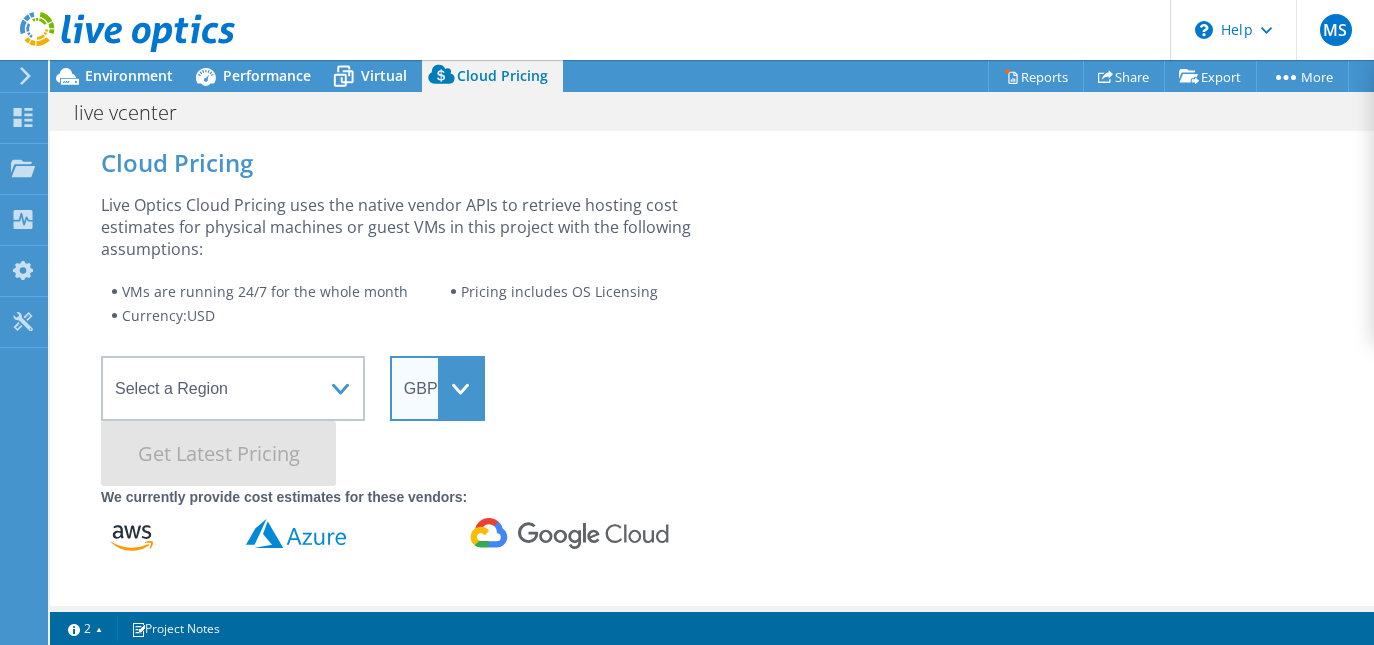 click on "ARS AUD BRL CAD CHF CLP CNY DKK EUR GBP HKD HUF INR JPY MXN MYR NOK NZD PEN SEK SGD THB USD UYU ZAR" at bounding box center [437, 388] 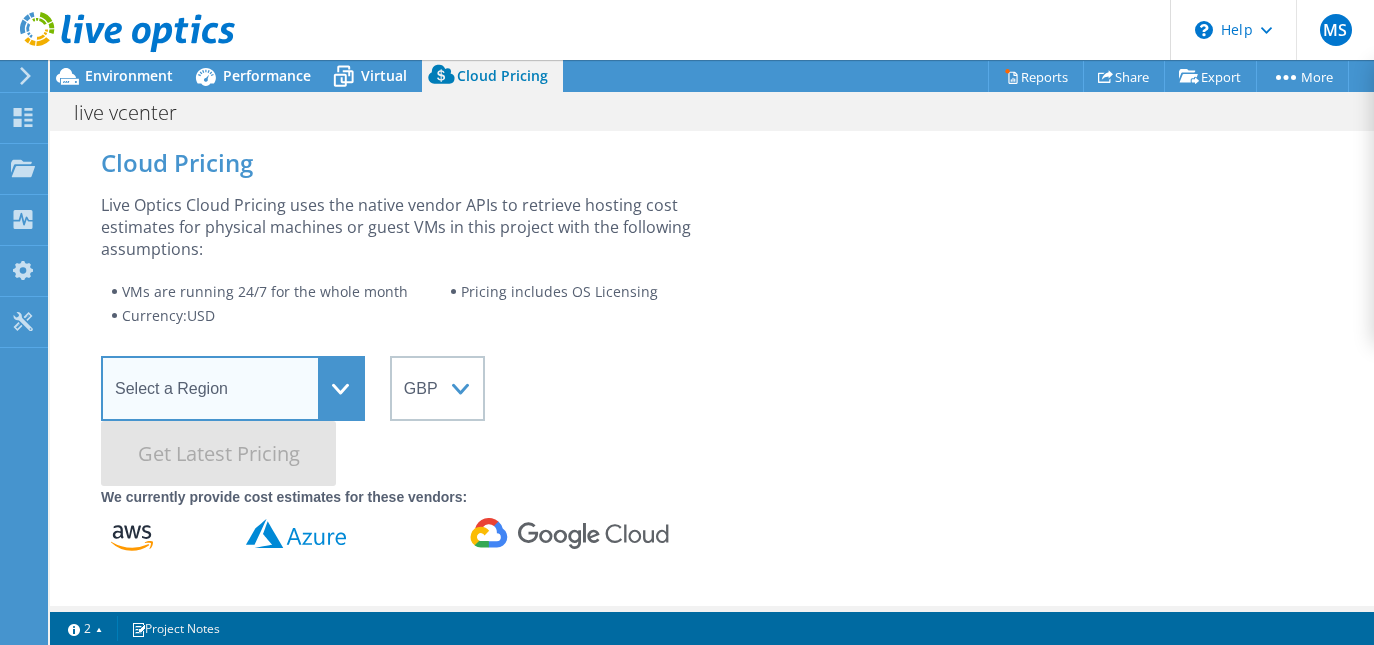 click on "Select a Region Asia Pacific (Hong Kong) Asia Pacific (Mumbai) Asia Pacific (Seoul) Asia Pacific (Singapore) Asia Pacific (Tokyo) Australia Canada Europe (Frankfurt) Europe (London) South America (Sao Paulo) US East (Virginia) US West (California)" at bounding box center [233, 388] 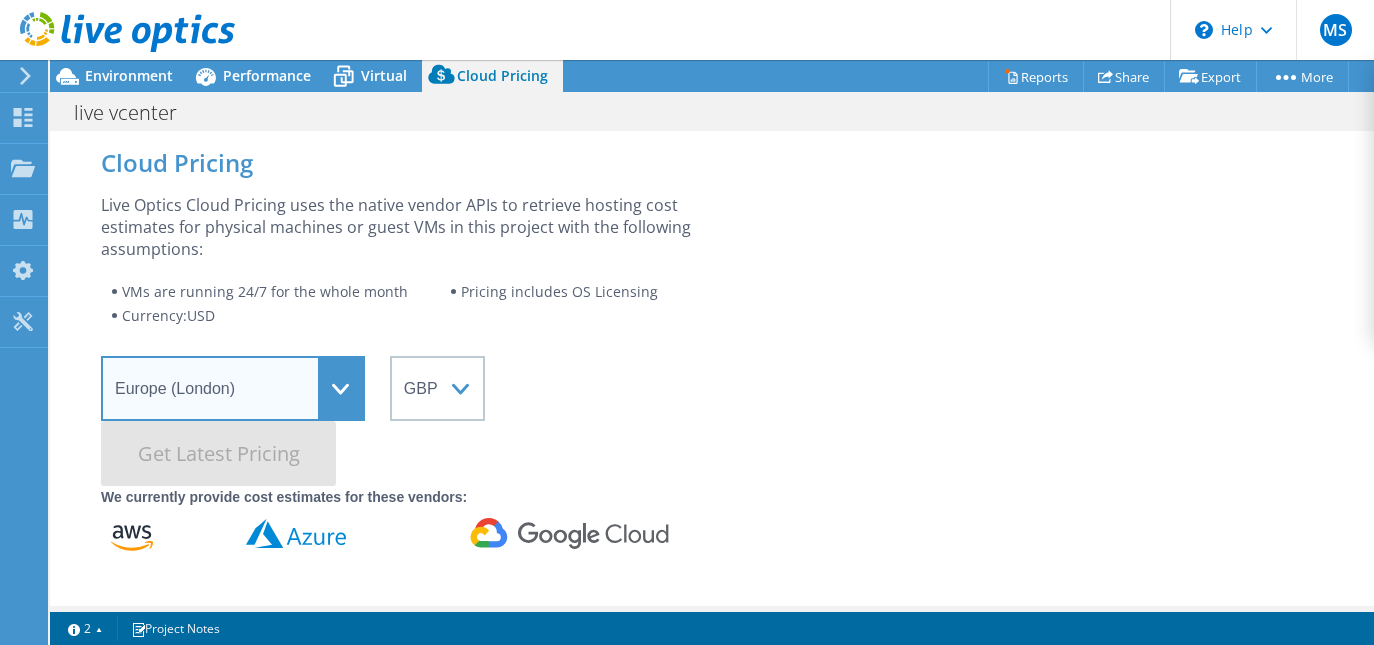 click on "Select a Region Asia Pacific (Hong Kong) Asia Pacific (Mumbai) Asia Pacific (Seoul) Asia Pacific (Singapore) Asia Pacific (Tokyo) Australia Canada Europe (Frankfurt) Europe (London) South America (Sao Paulo) US East (Virginia) US West (California)" at bounding box center [233, 388] 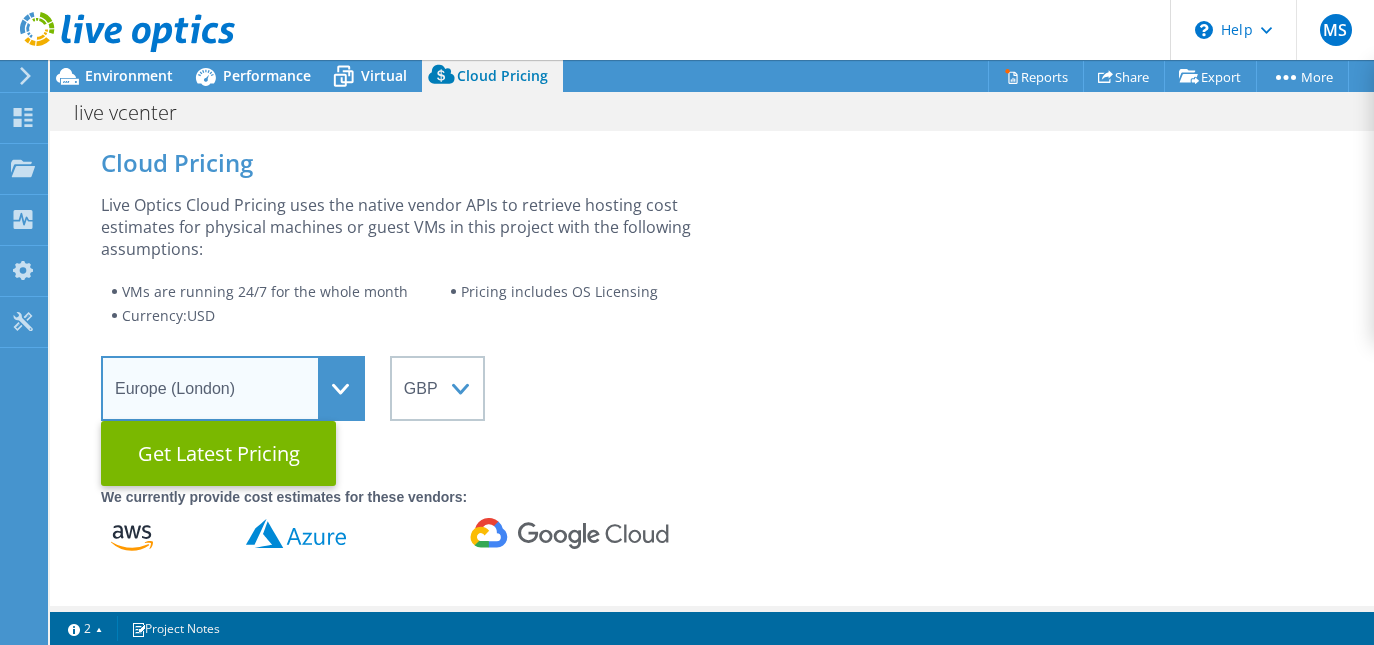 scroll, scrollTop: 100, scrollLeft: 0, axis: vertical 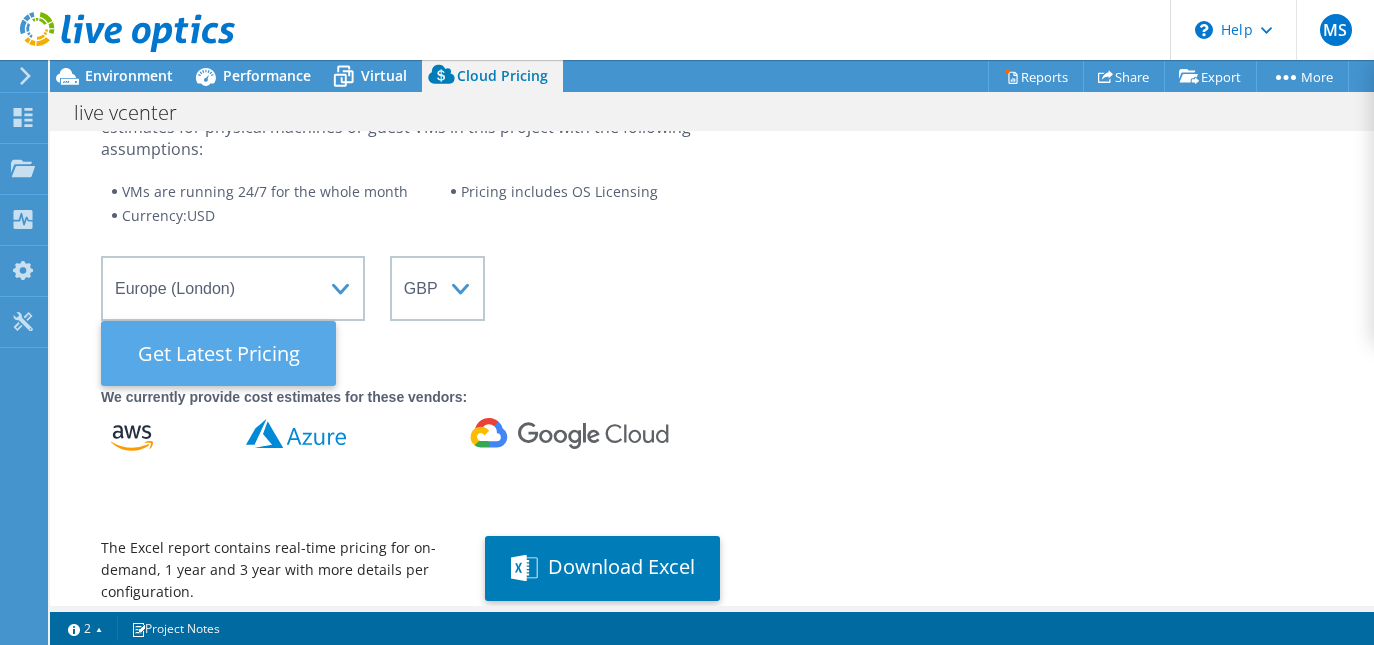 click on "Get Latest Pricing" at bounding box center (218, 353) 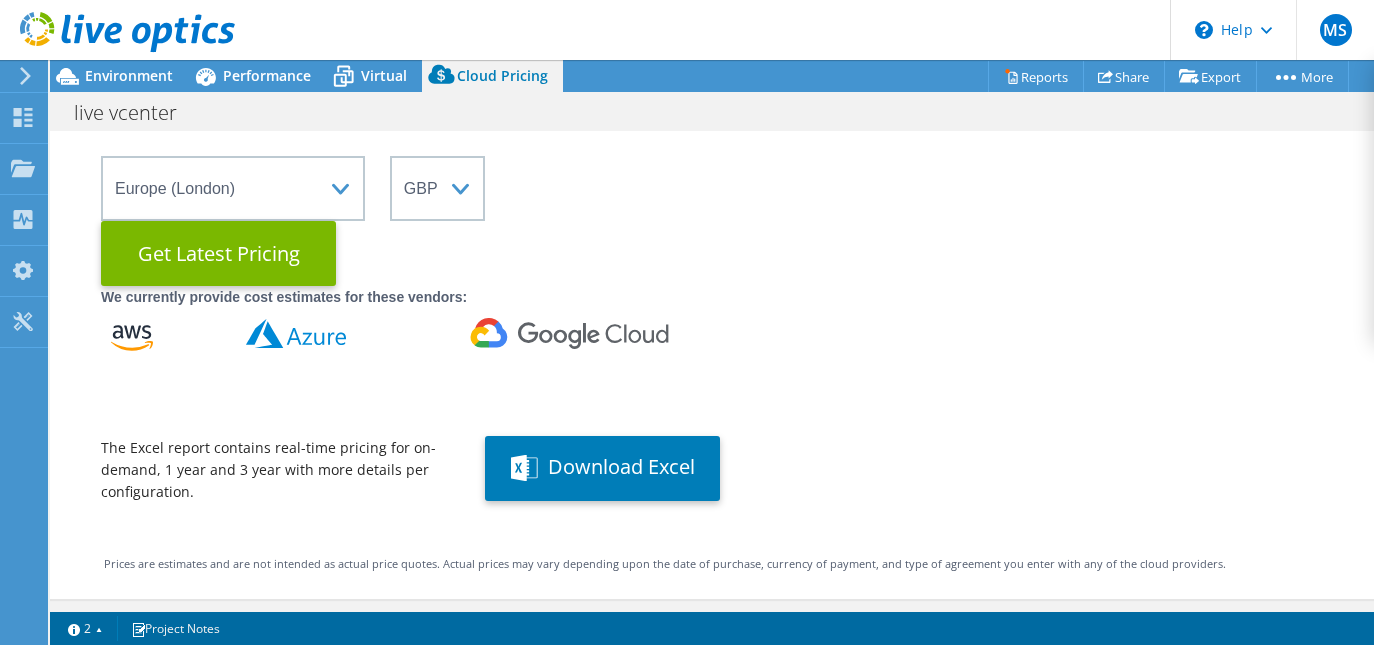 scroll, scrollTop: 500, scrollLeft: 0, axis: vertical 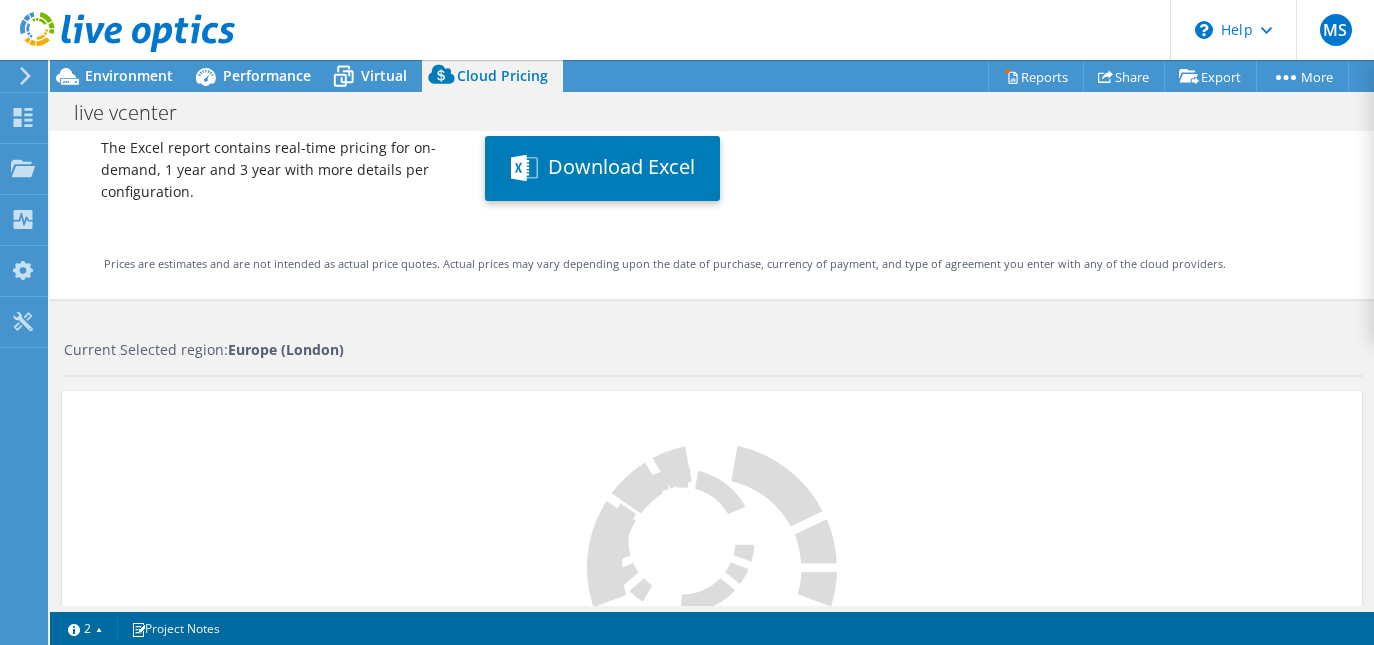select on "GBP" 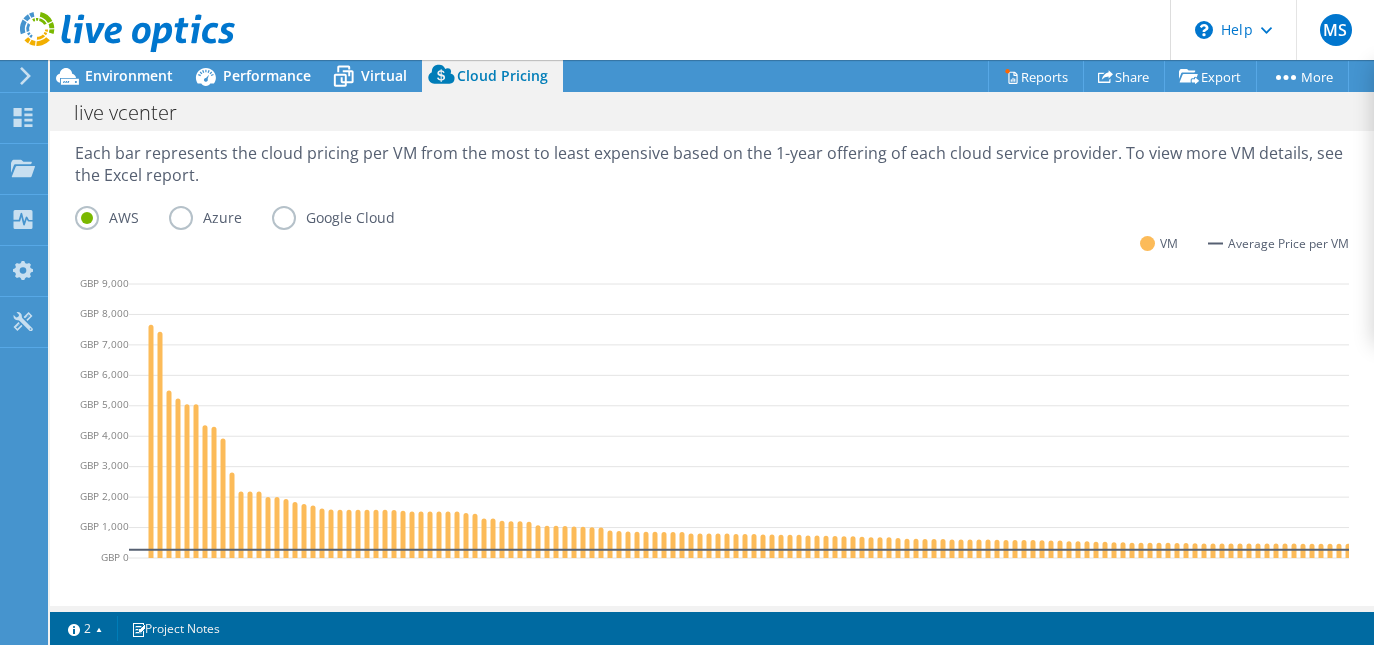 scroll, scrollTop: 423, scrollLeft: 0, axis: vertical 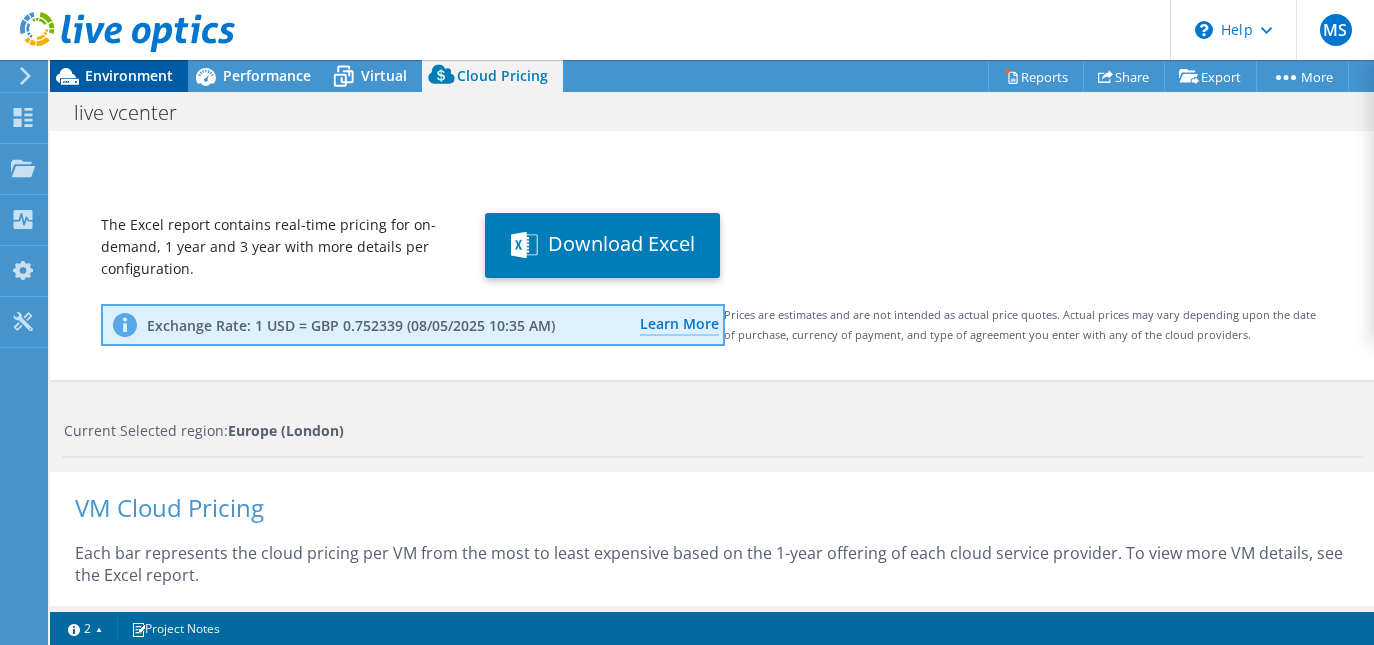 click on "Environment" at bounding box center [129, 75] 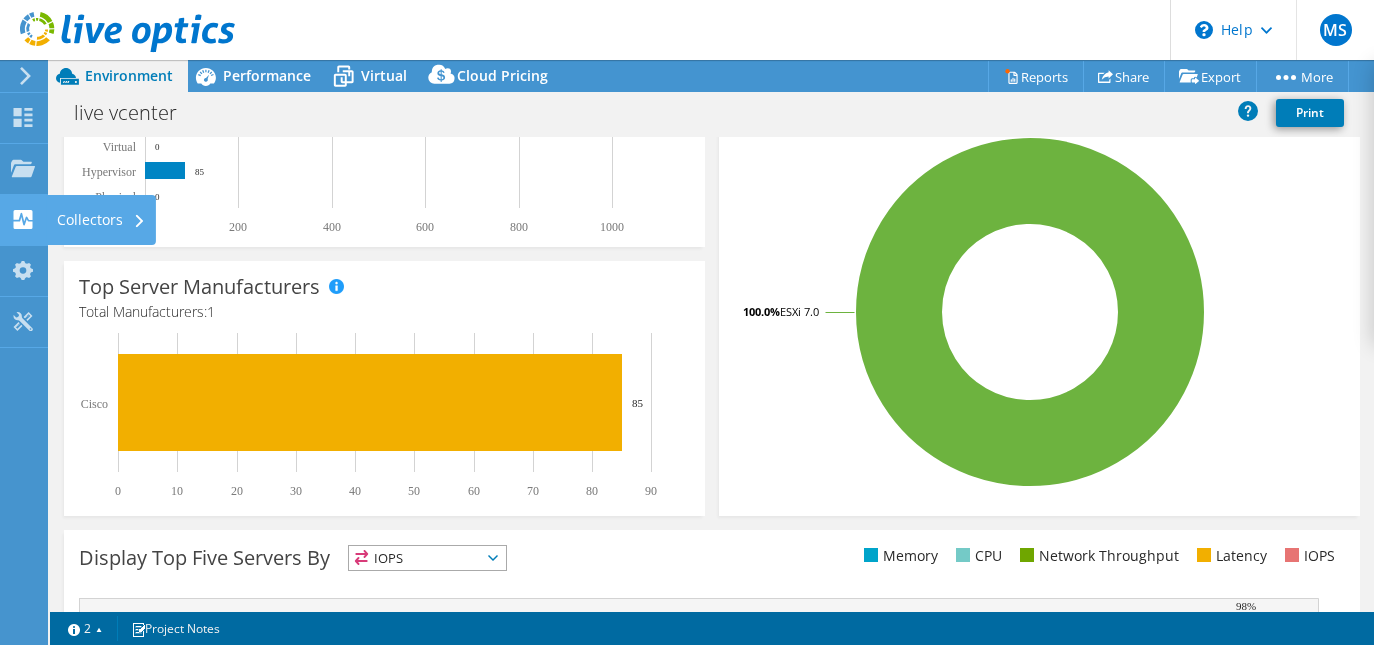 click on "Collectors" at bounding box center (101, 220) 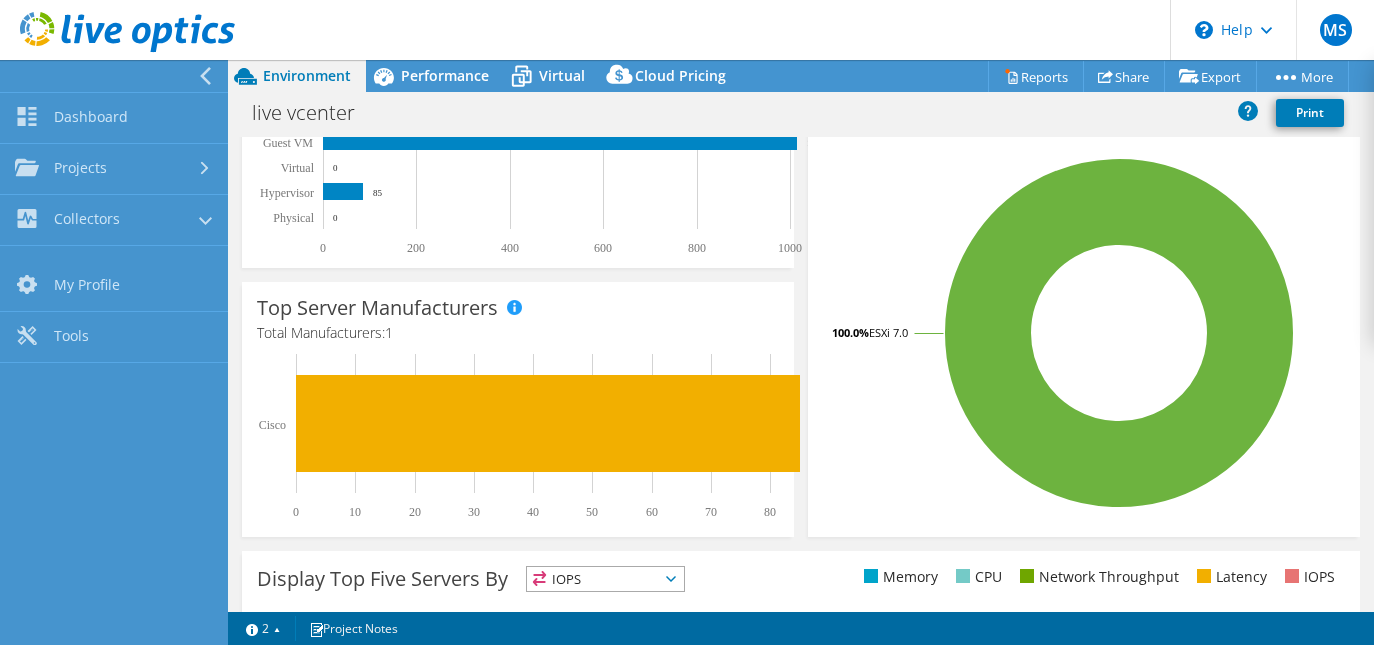 scroll, scrollTop: 444, scrollLeft: 0, axis: vertical 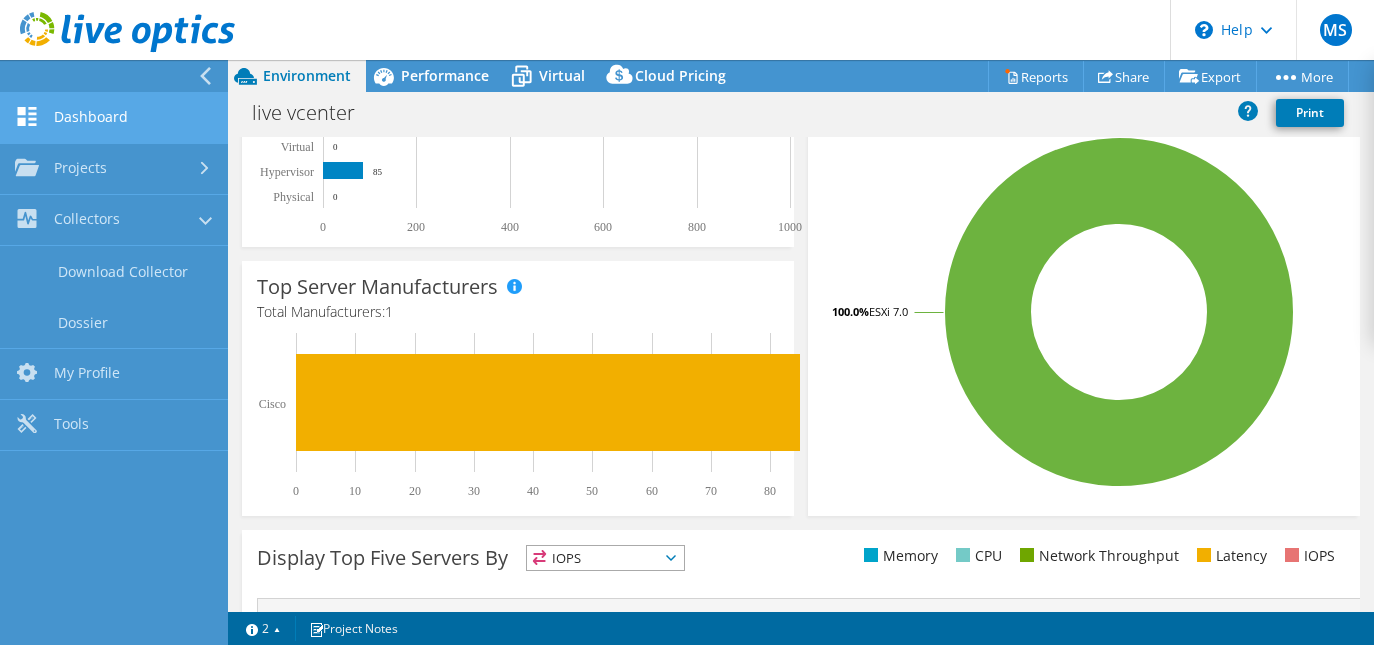 click on "Dashboard" at bounding box center (114, 118) 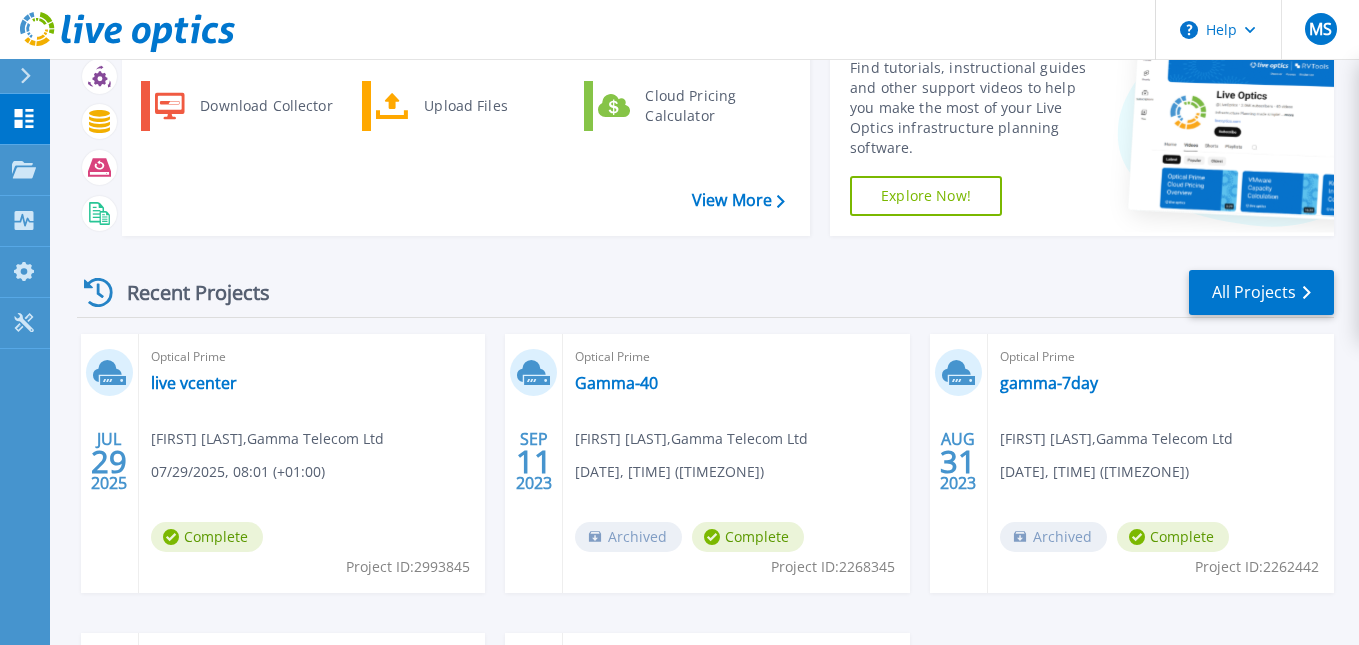 scroll, scrollTop: 200, scrollLeft: 0, axis: vertical 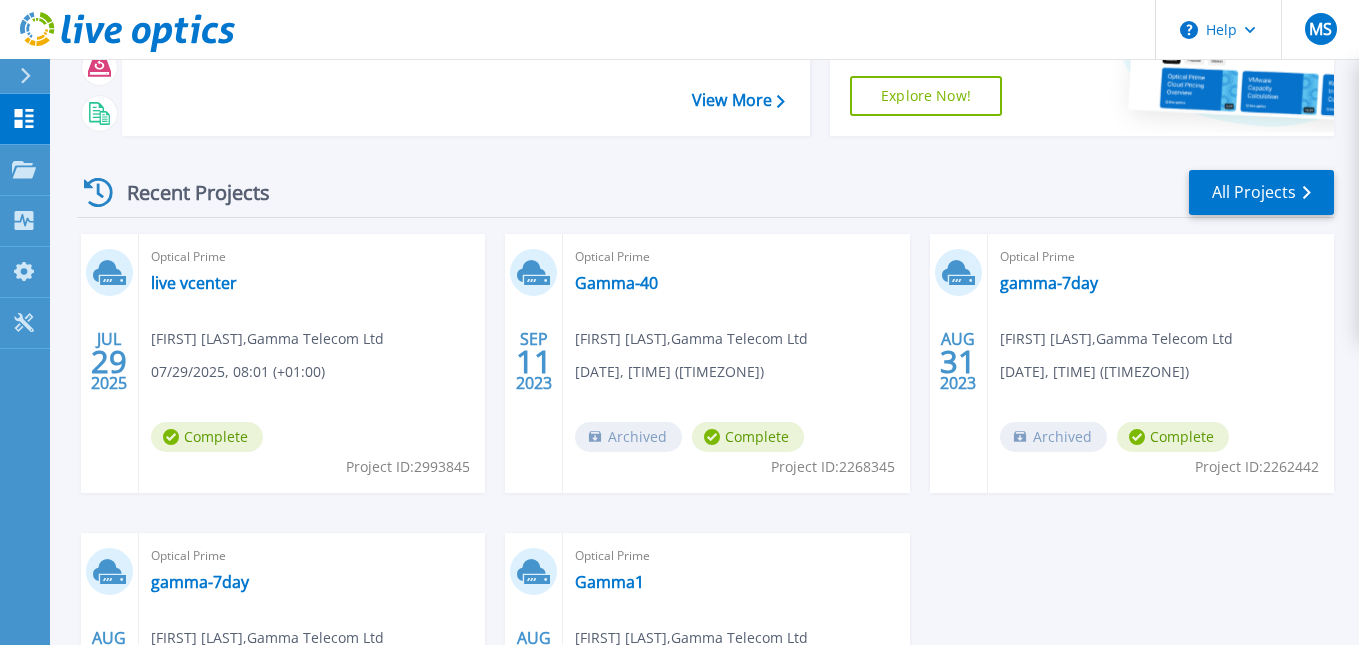 click on "Paul Dolmor ,  Gamma Telecom Ltd" at bounding box center (267, 339) 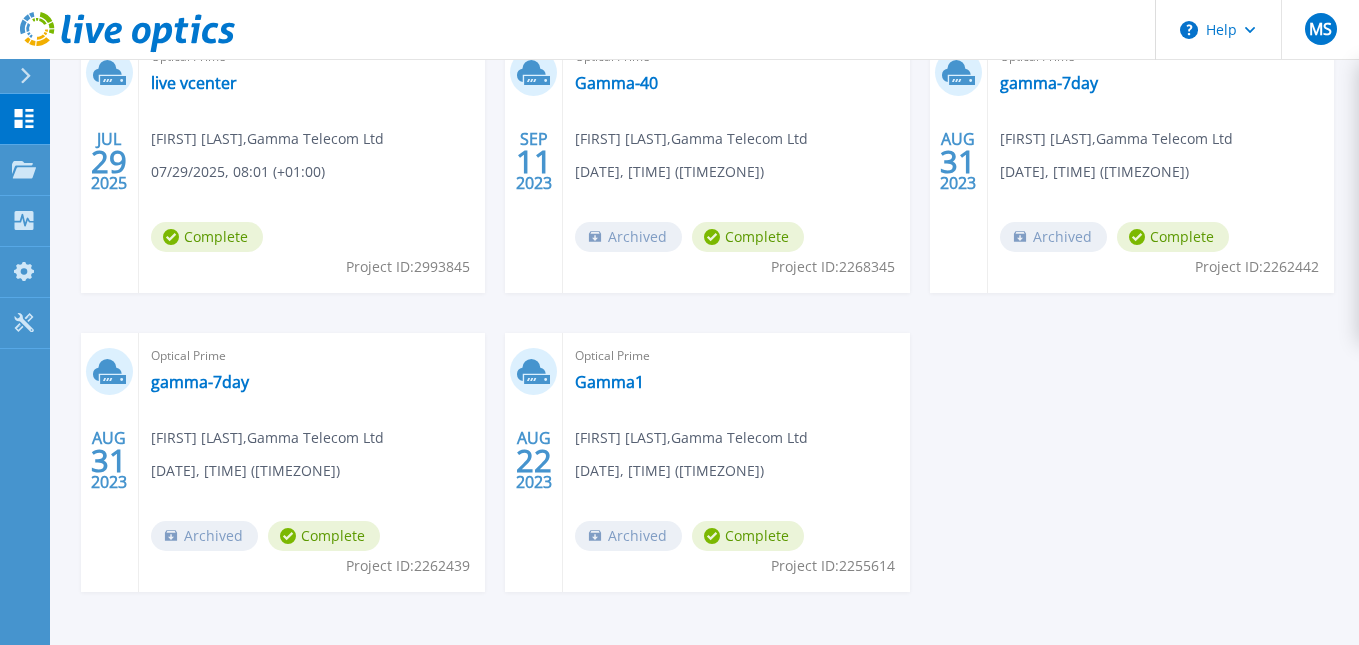 scroll, scrollTop: 0, scrollLeft: 0, axis: both 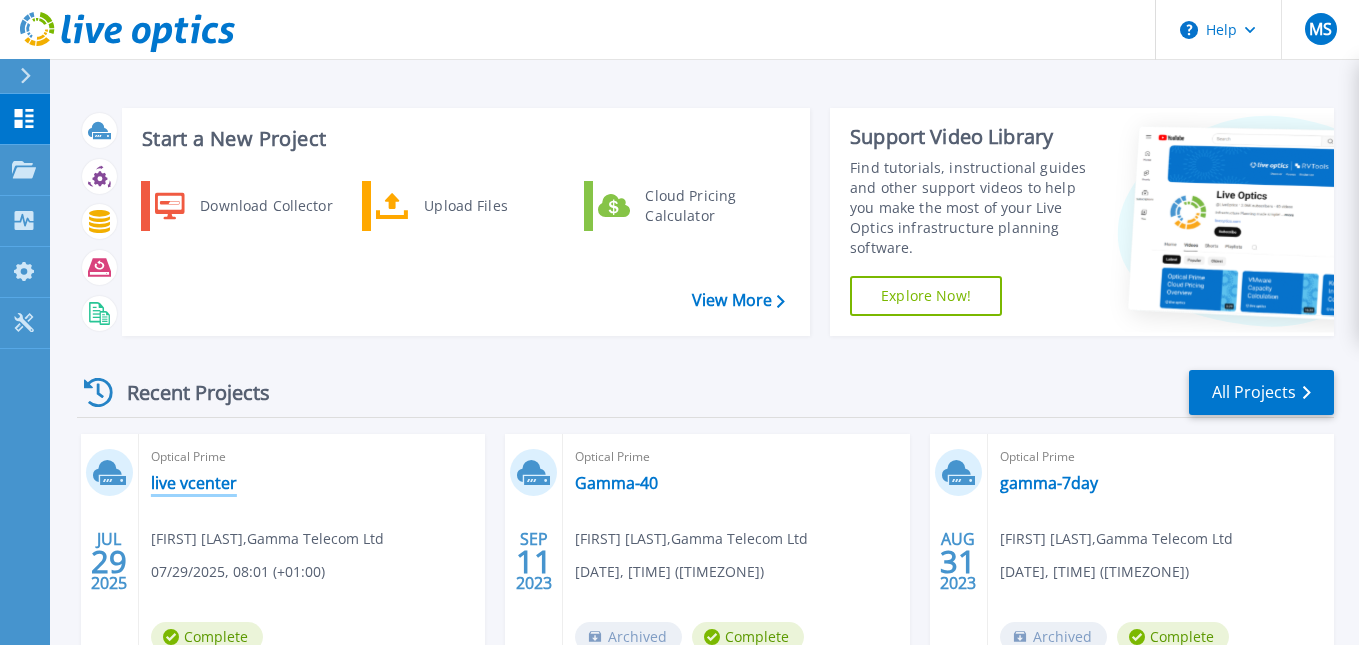 click on "live vcenter" at bounding box center (194, 483) 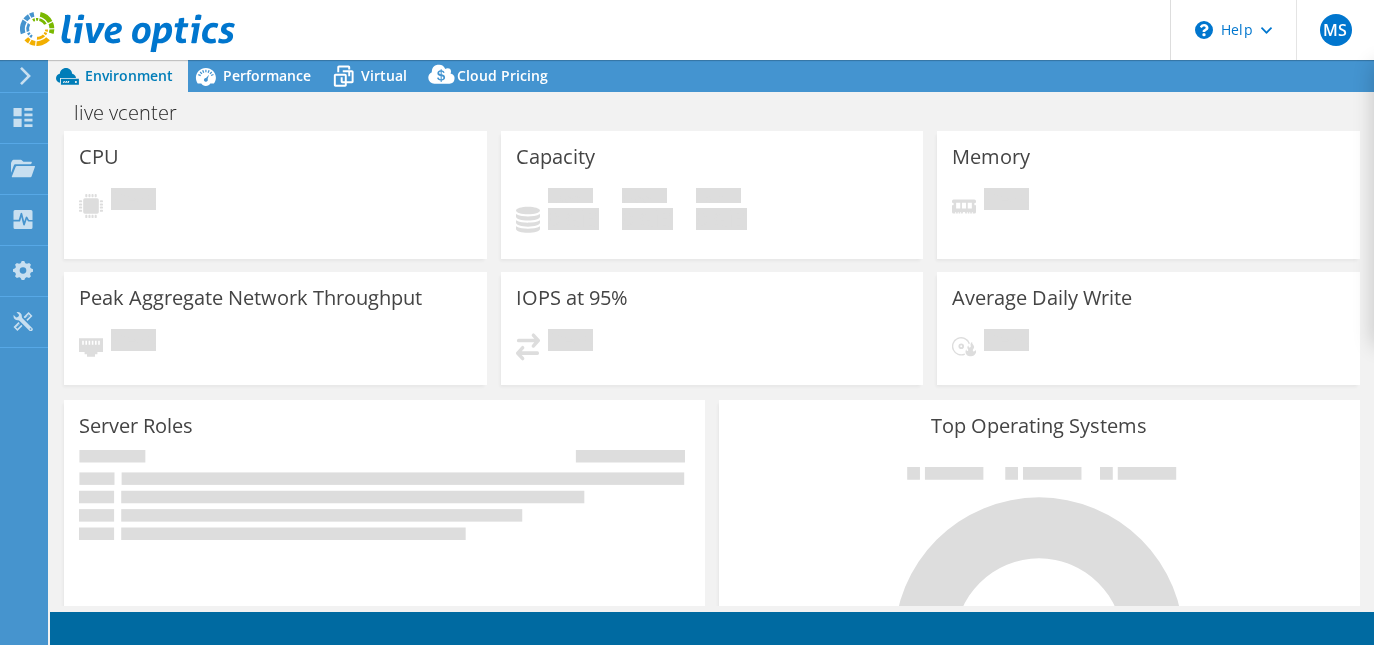scroll, scrollTop: 0, scrollLeft: 0, axis: both 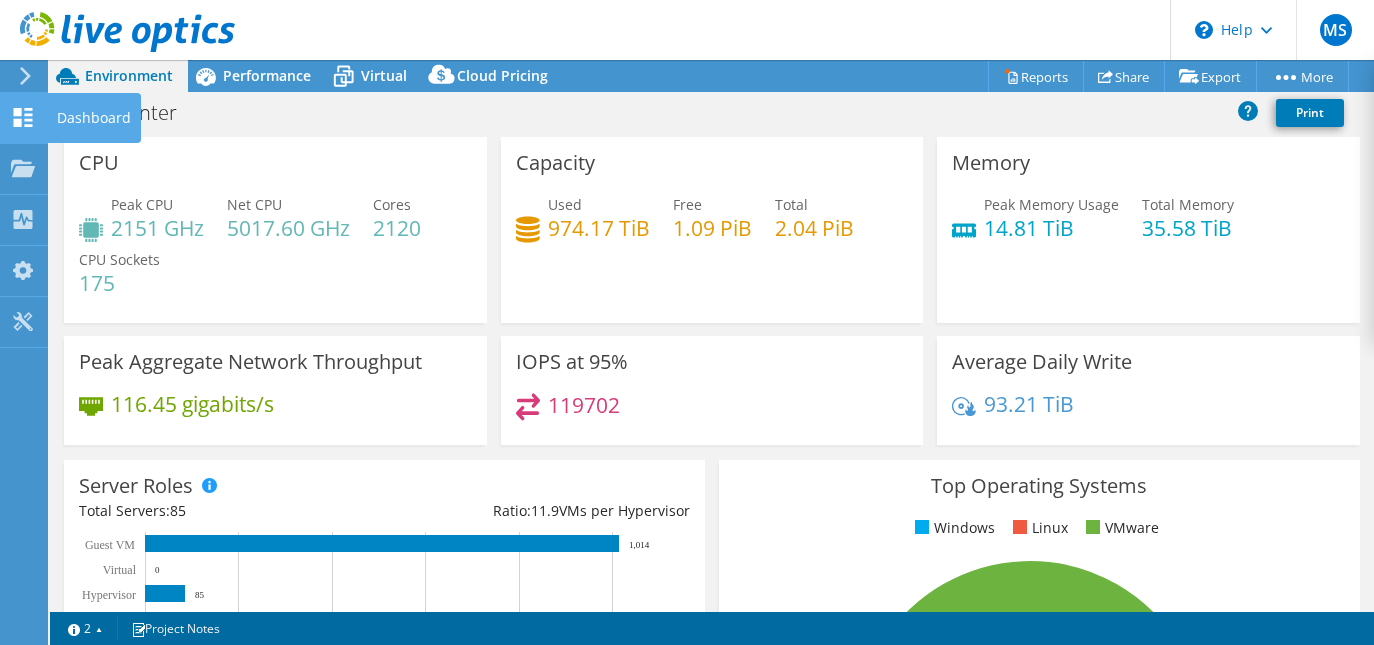 click at bounding box center [23, 120] 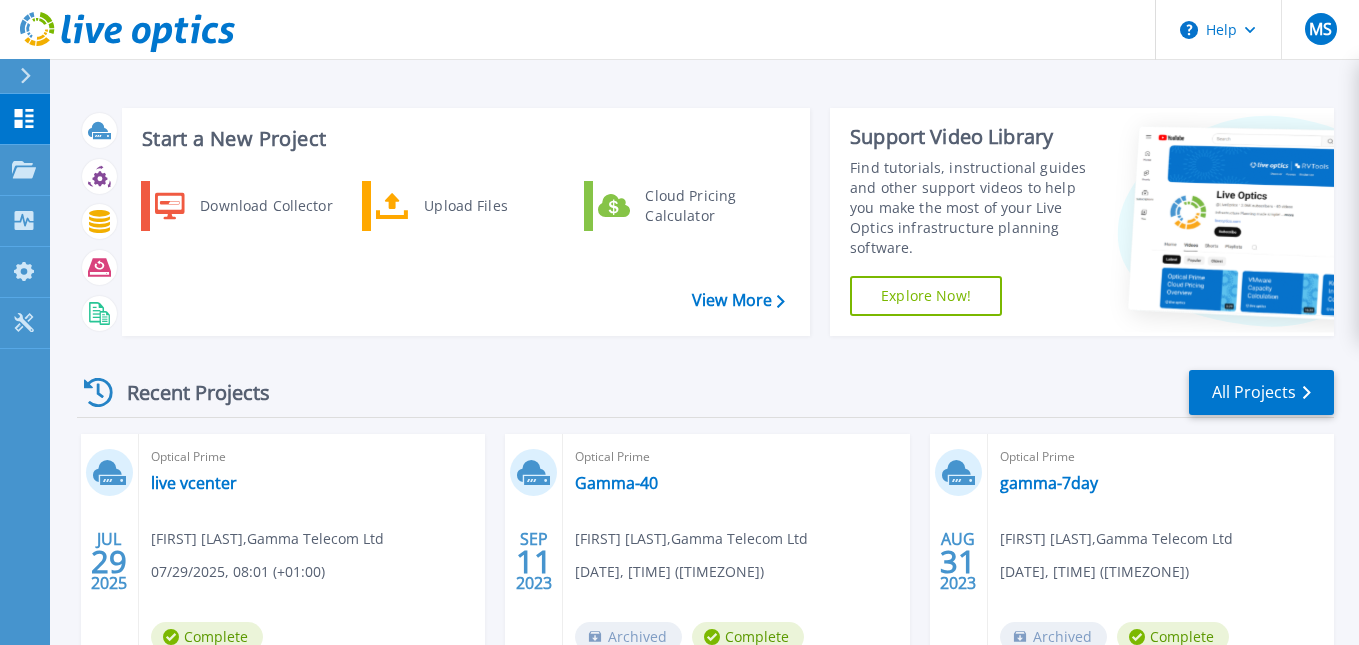 scroll, scrollTop: 100, scrollLeft: 0, axis: vertical 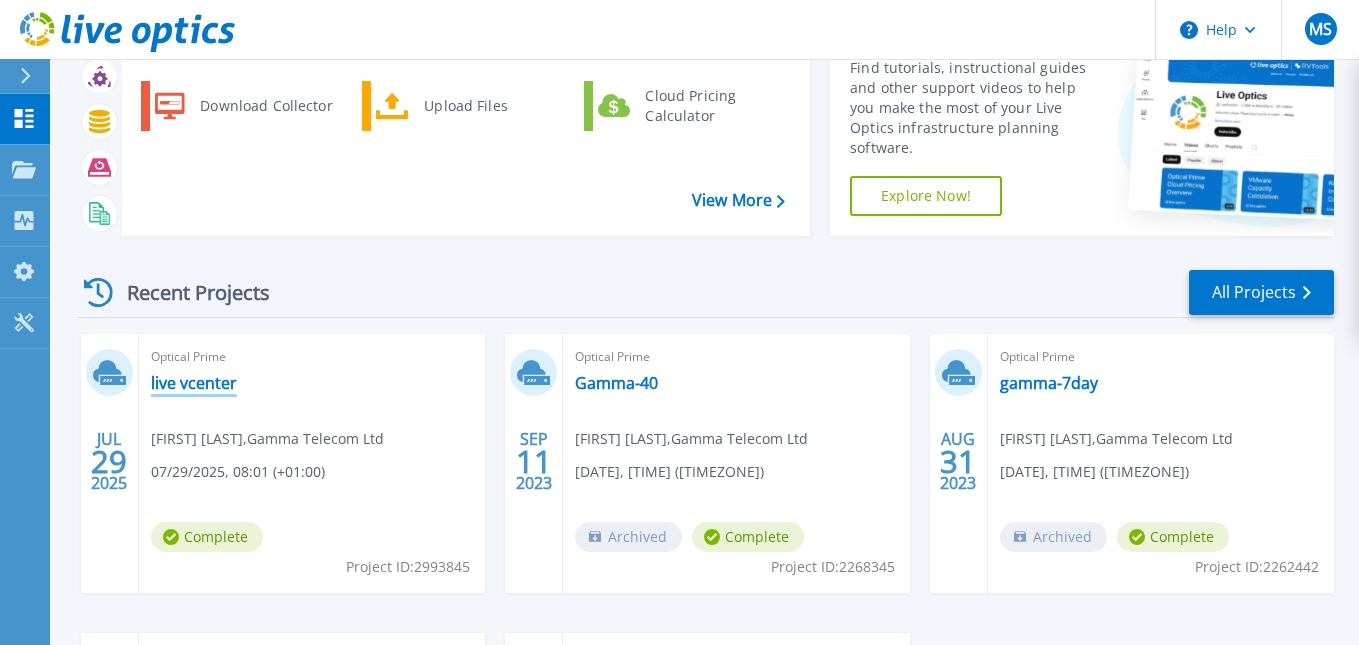 click on "live vcenter" at bounding box center [194, 383] 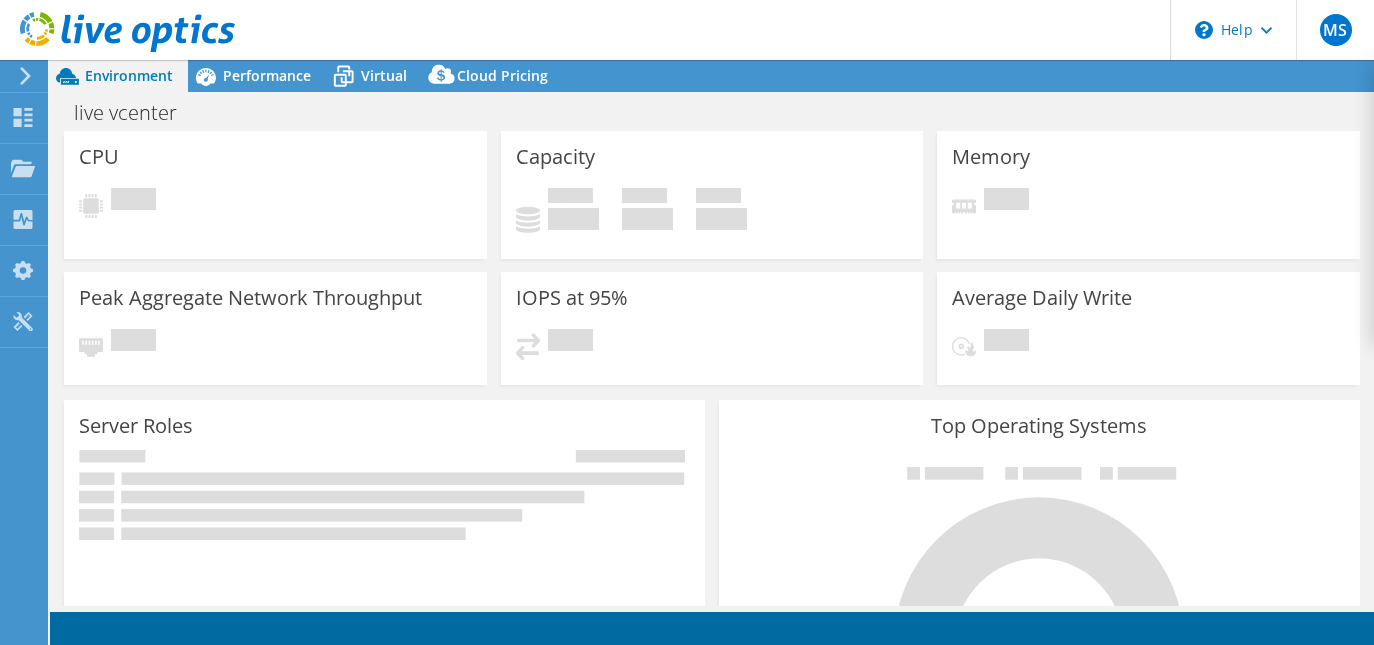scroll, scrollTop: 0, scrollLeft: 0, axis: both 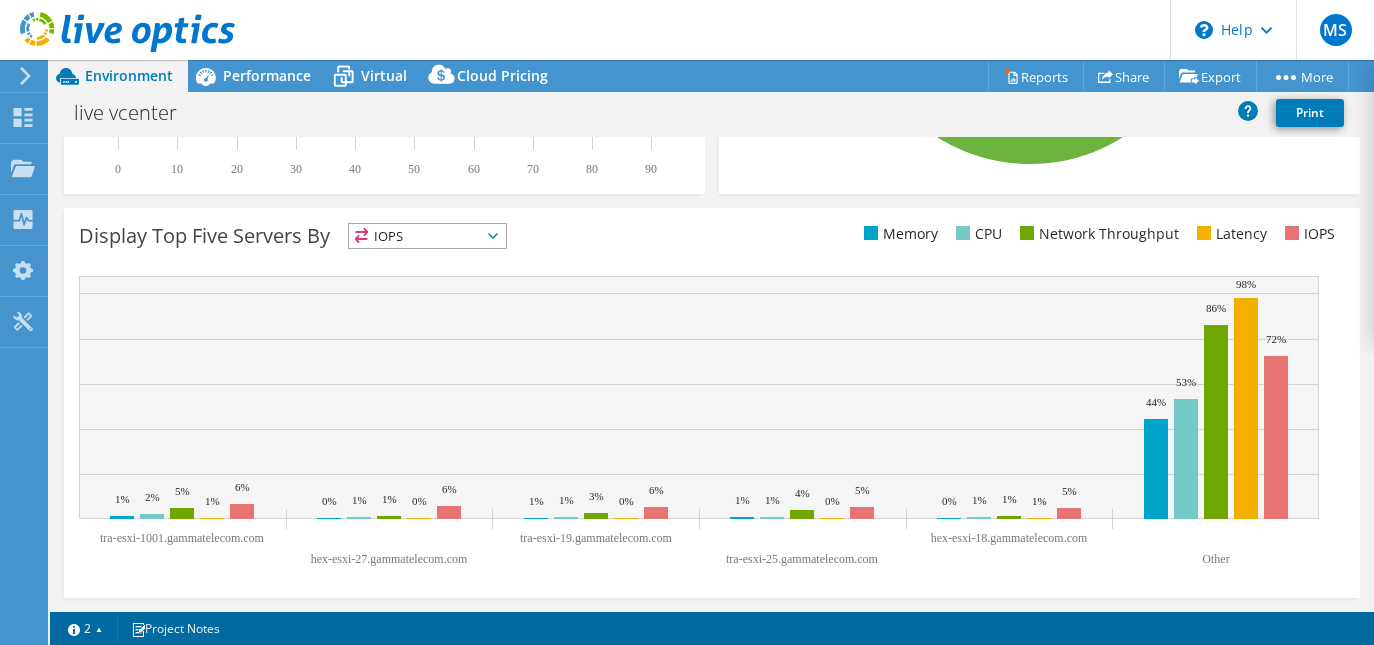 click on "IOPS" at bounding box center [427, 236] 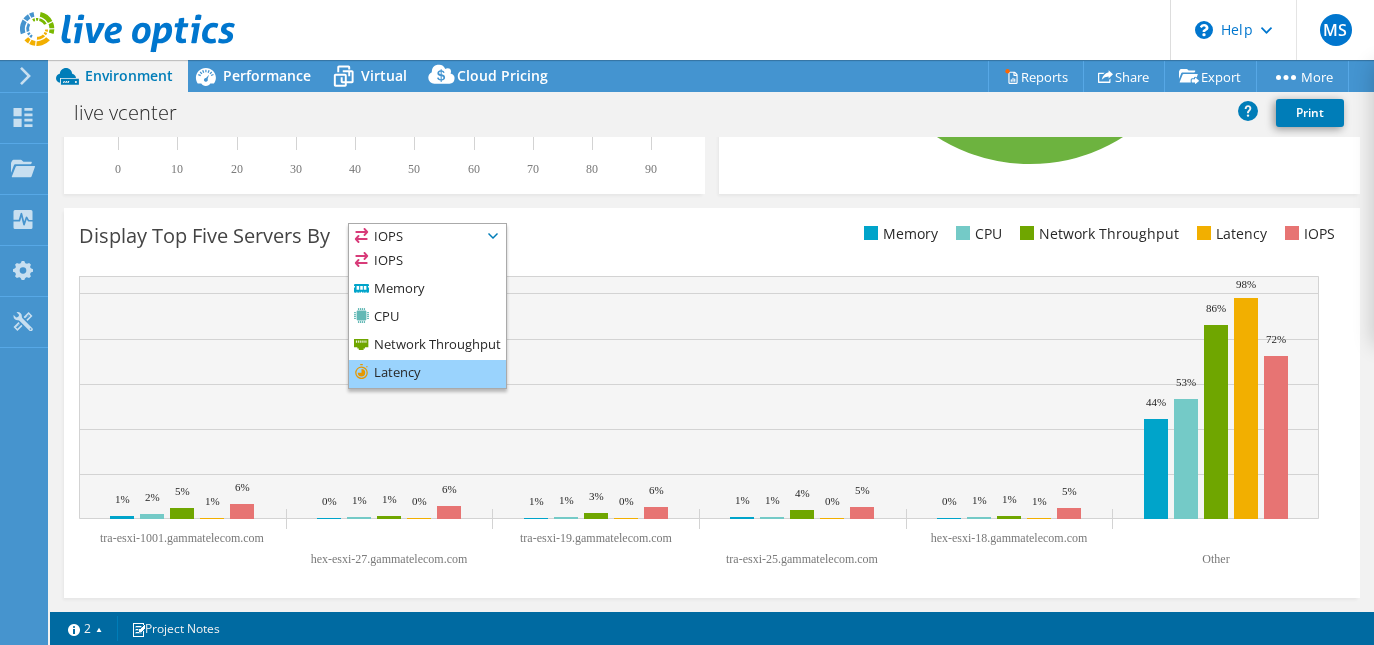 click on "Latency" at bounding box center [427, 374] 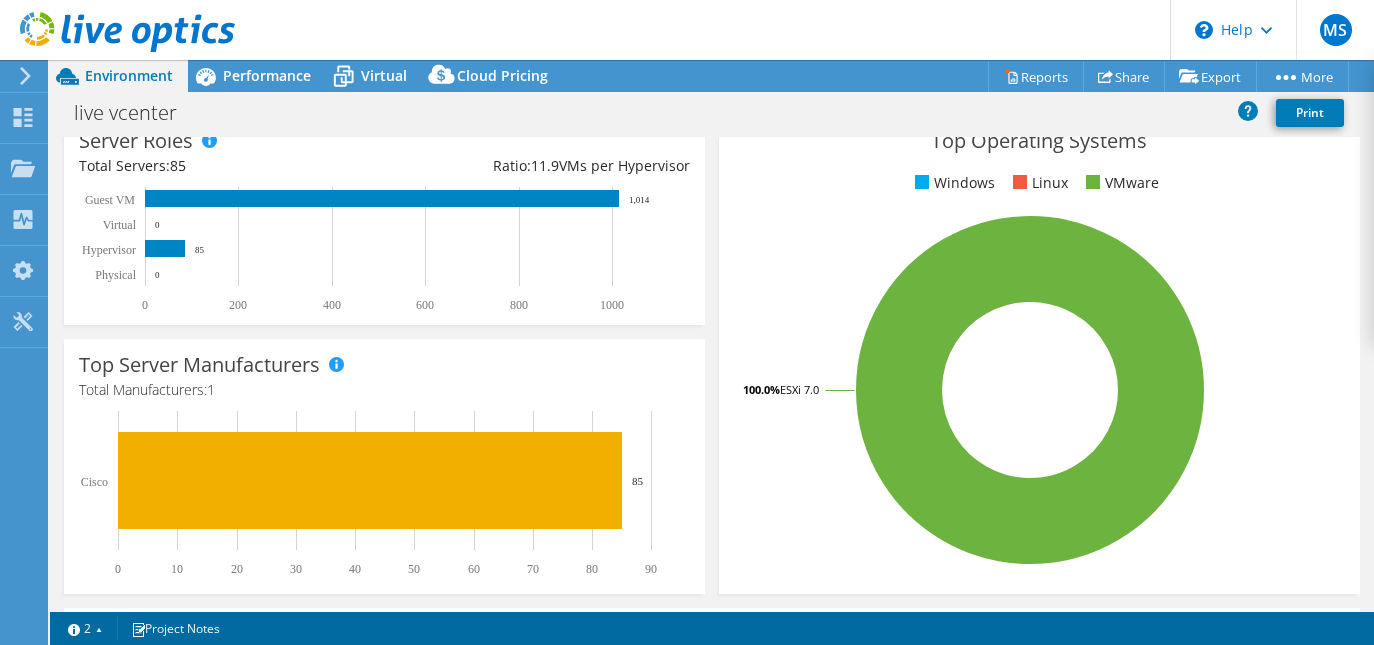 scroll, scrollTop: 0, scrollLeft: 0, axis: both 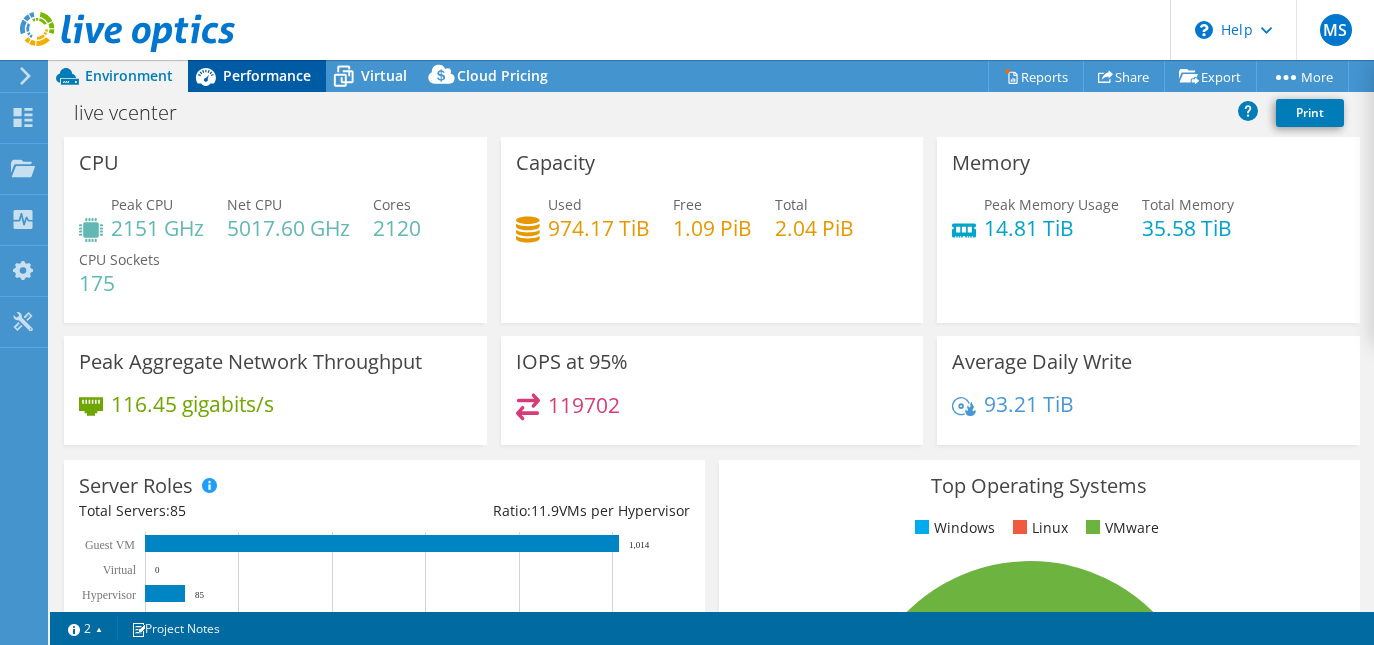 click on "Performance" at bounding box center (267, 75) 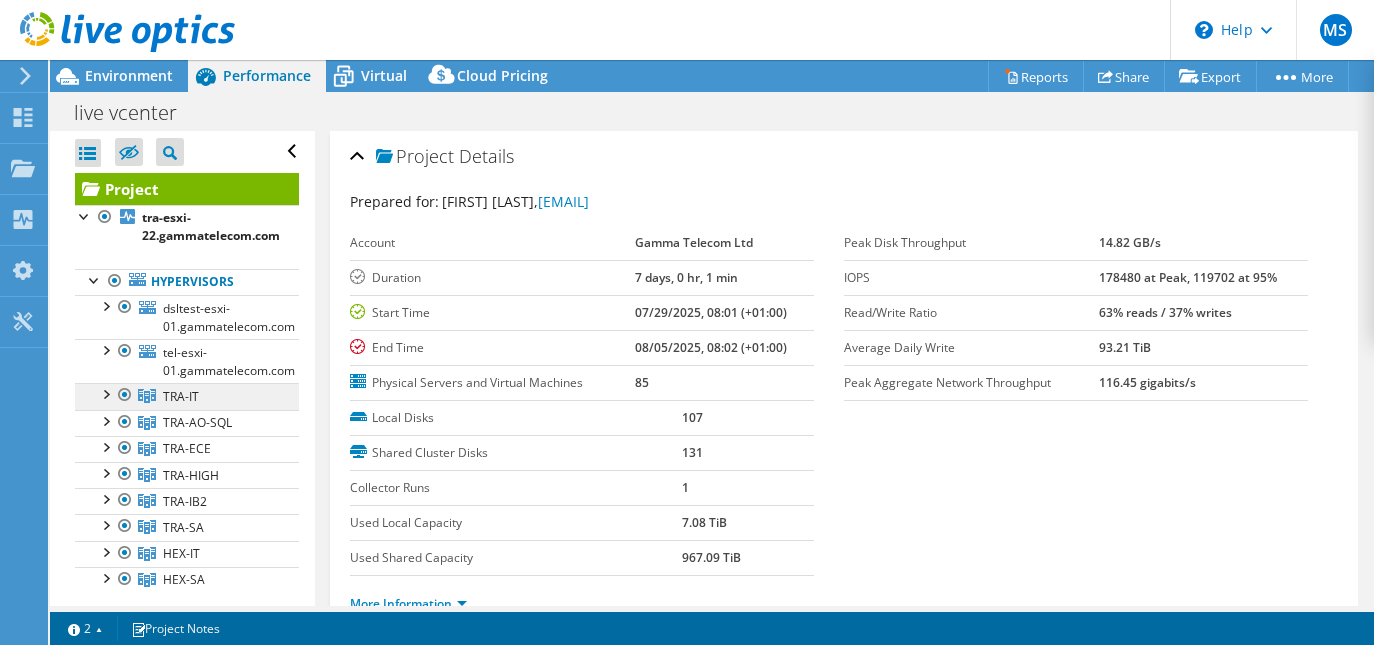 click on "TRA-IT" at bounding box center [181, 396] 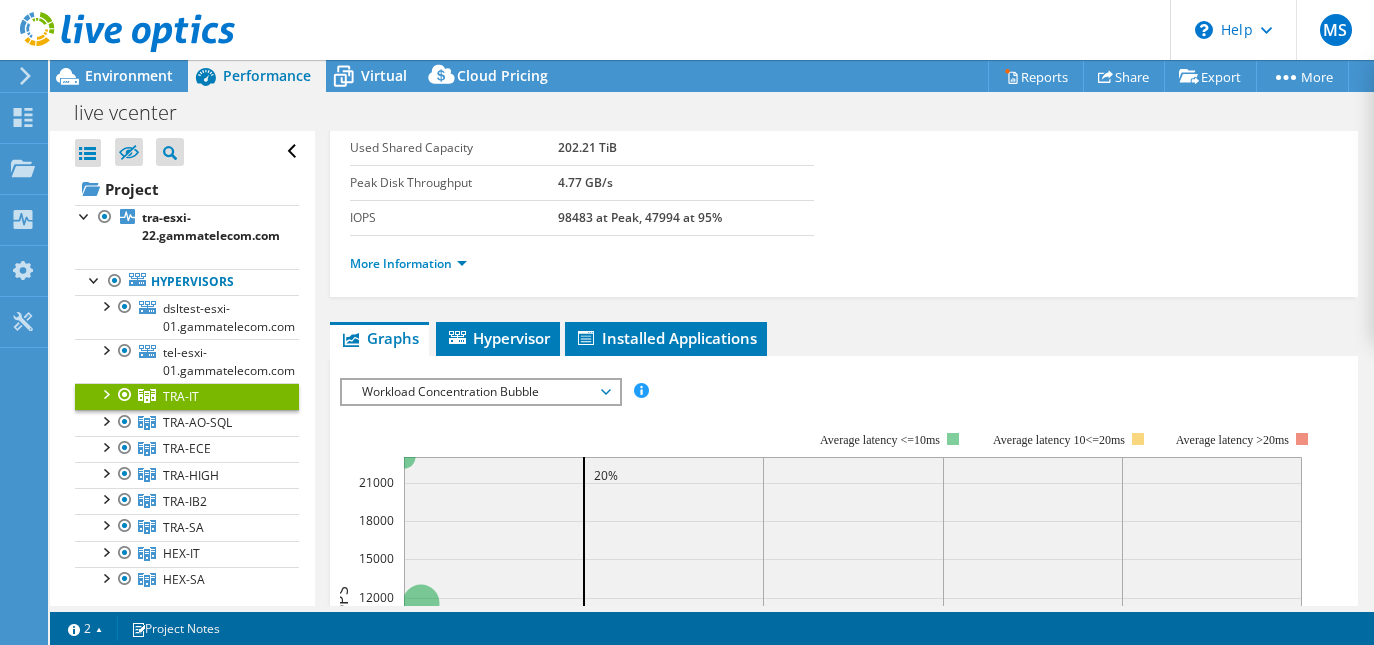 scroll, scrollTop: 400, scrollLeft: 0, axis: vertical 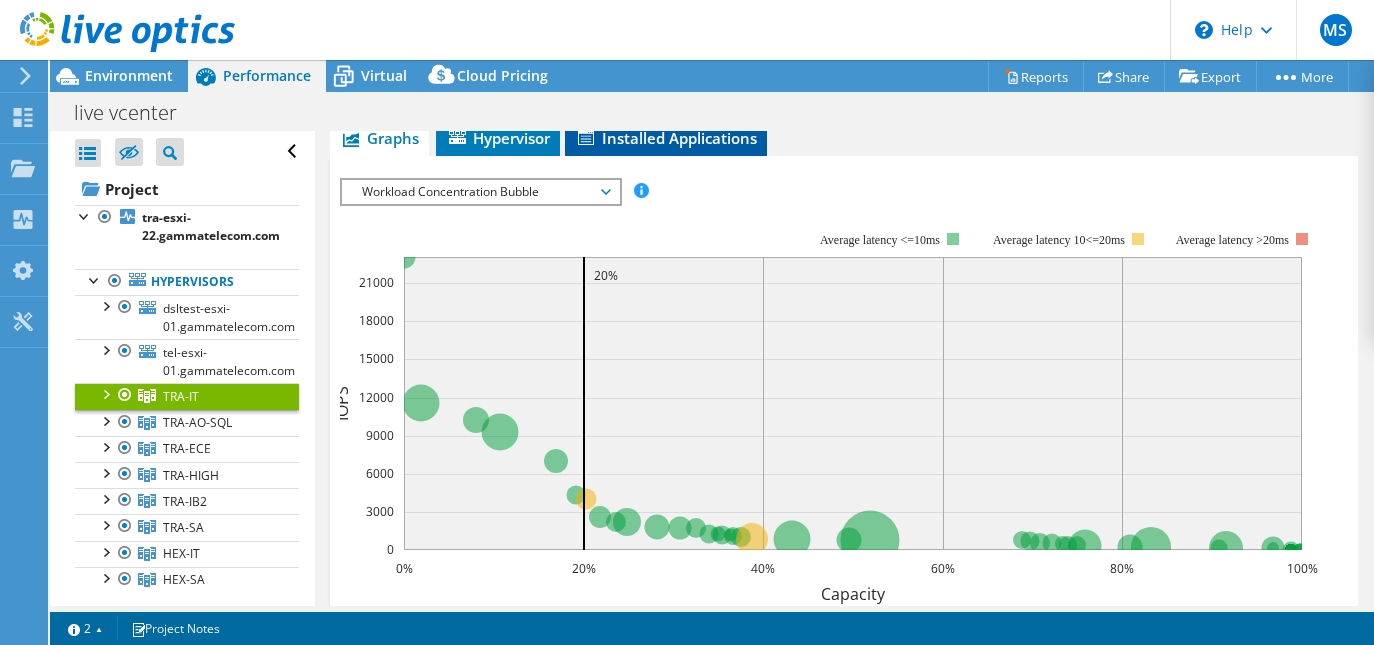 click on "Installed Applications" at bounding box center [666, 138] 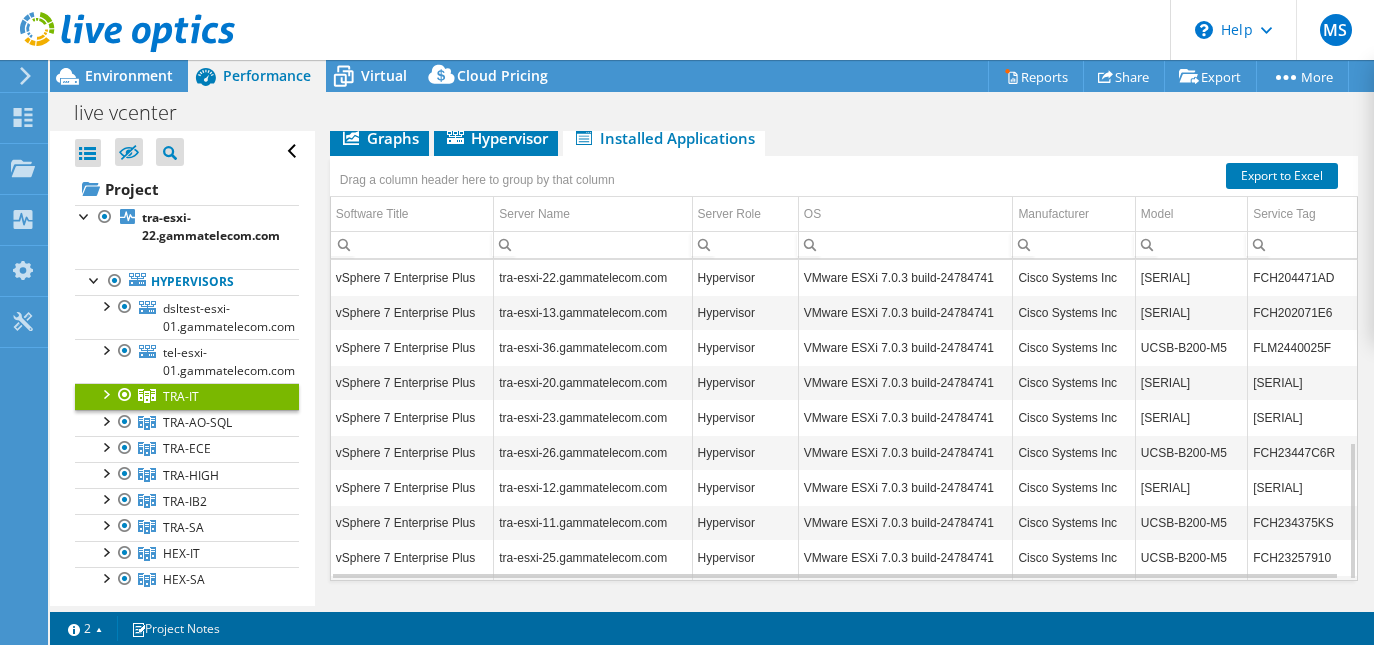 scroll, scrollTop: 424, scrollLeft: 0, axis: vertical 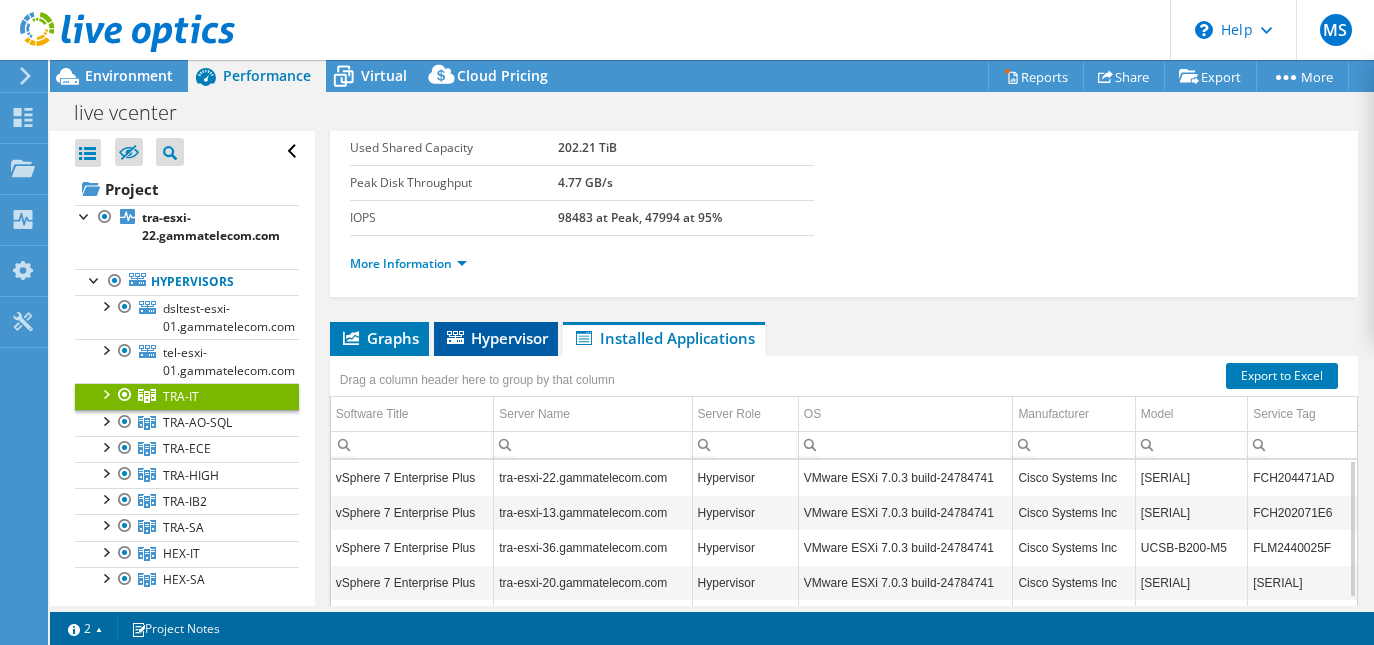 click on "Hypervisor" at bounding box center (496, 338) 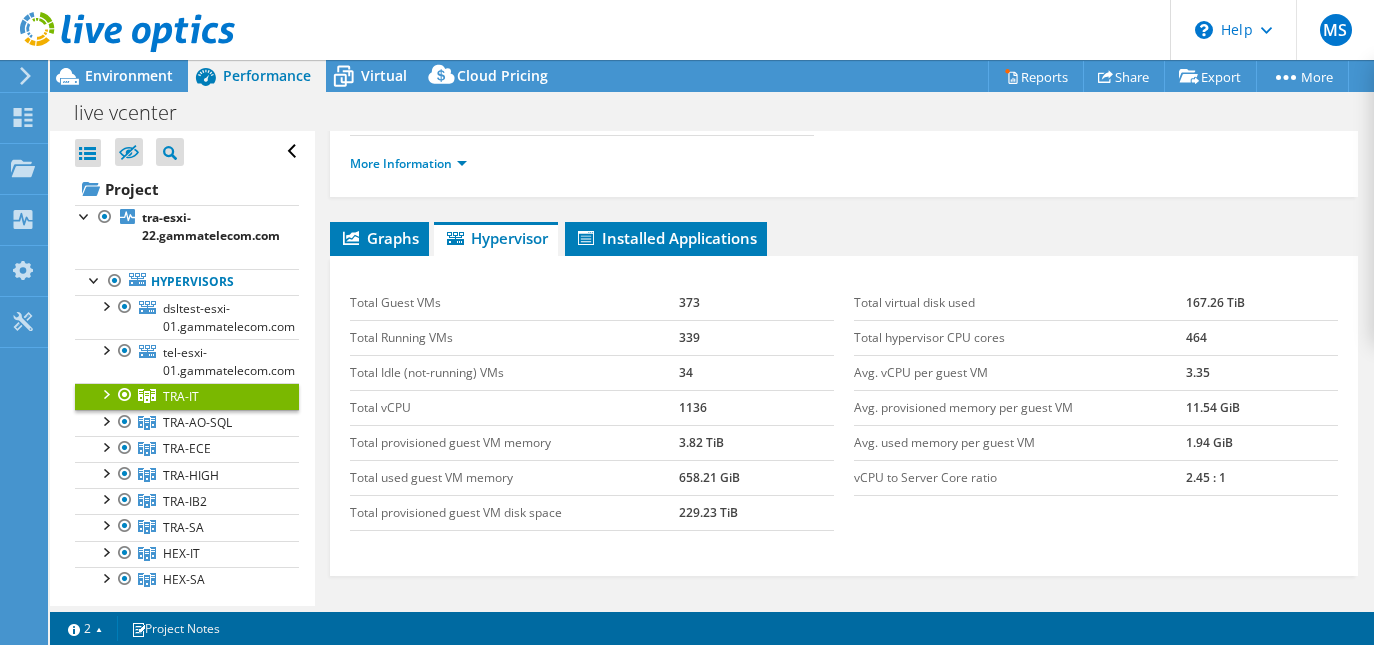 scroll, scrollTop: 400, scrollLeft: 0, axis: vertical 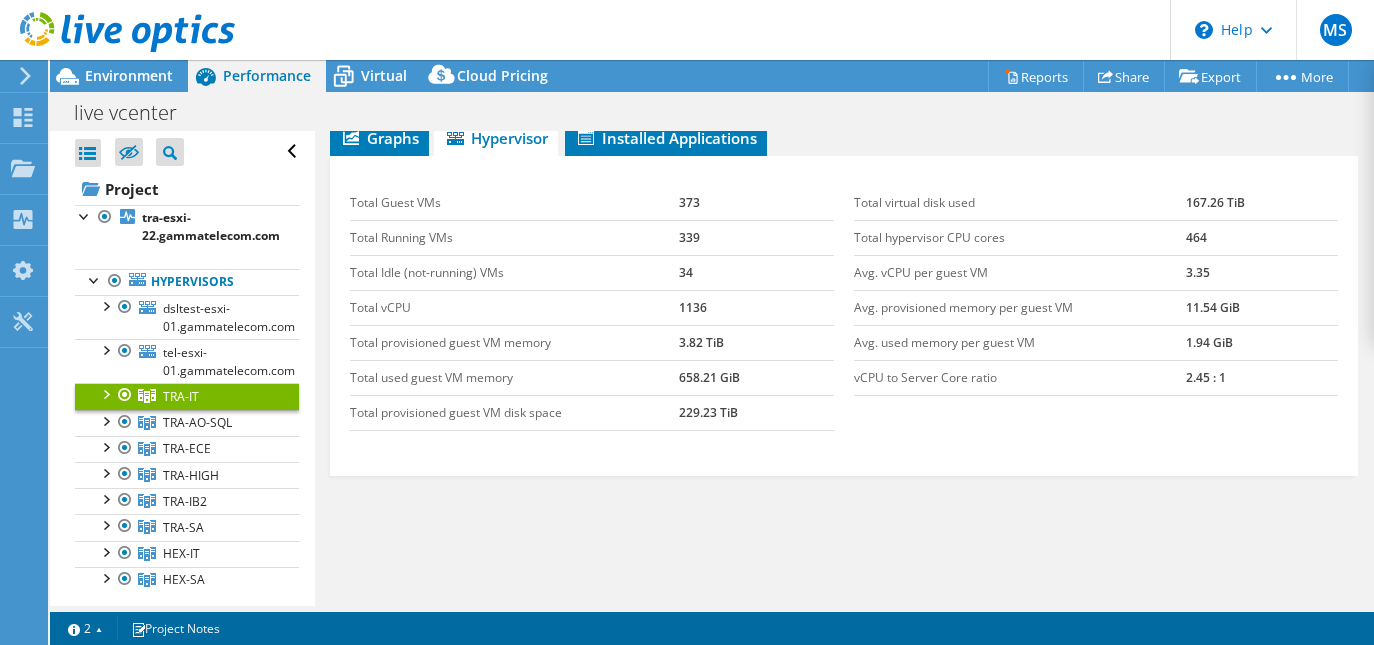 click on "live vcenter
Print" at bounding box center [712, 112] 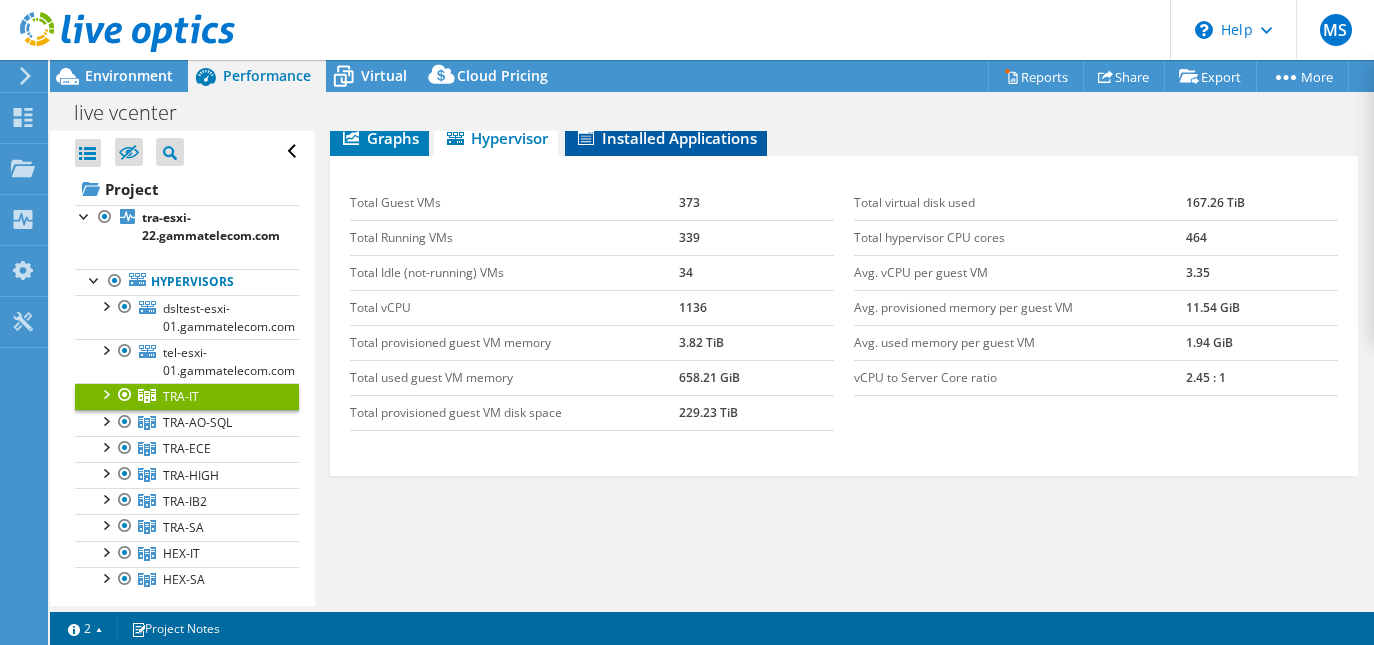 click on "Installed Applications" at bounding box center (666, 138) 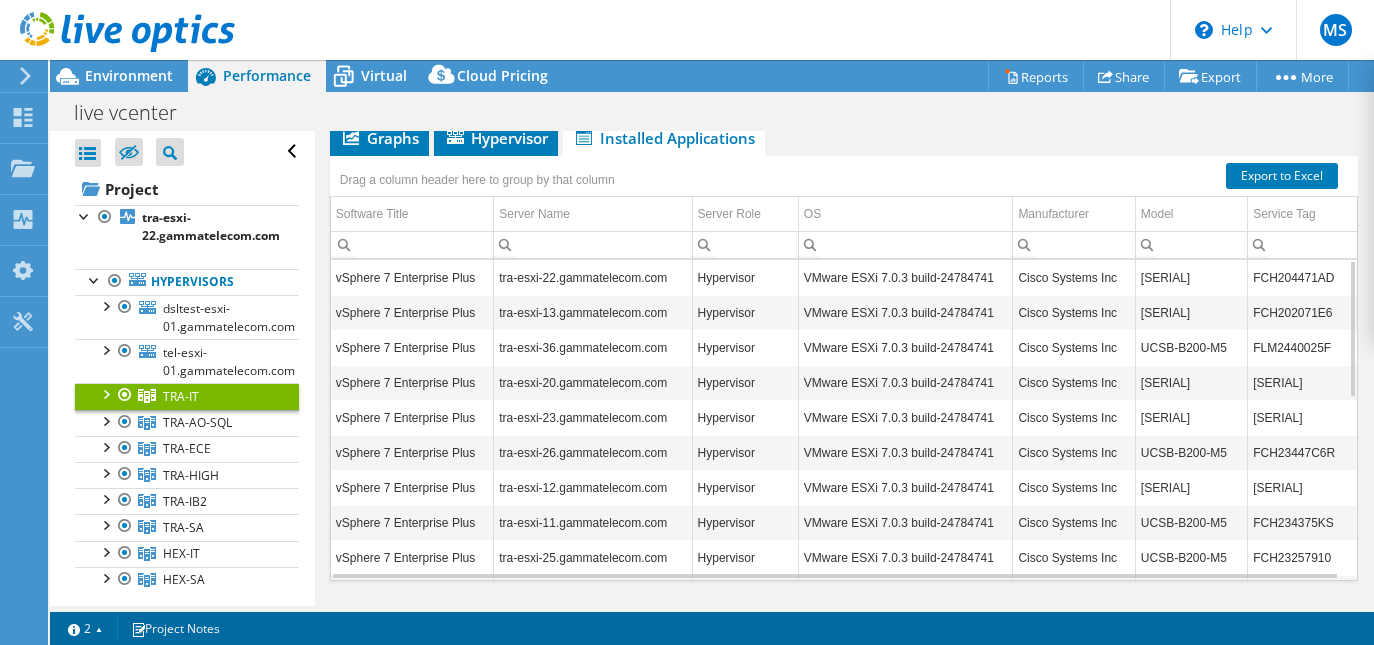 scroll, scrollTop: 424, scrollLeft: 0, axis: vertical 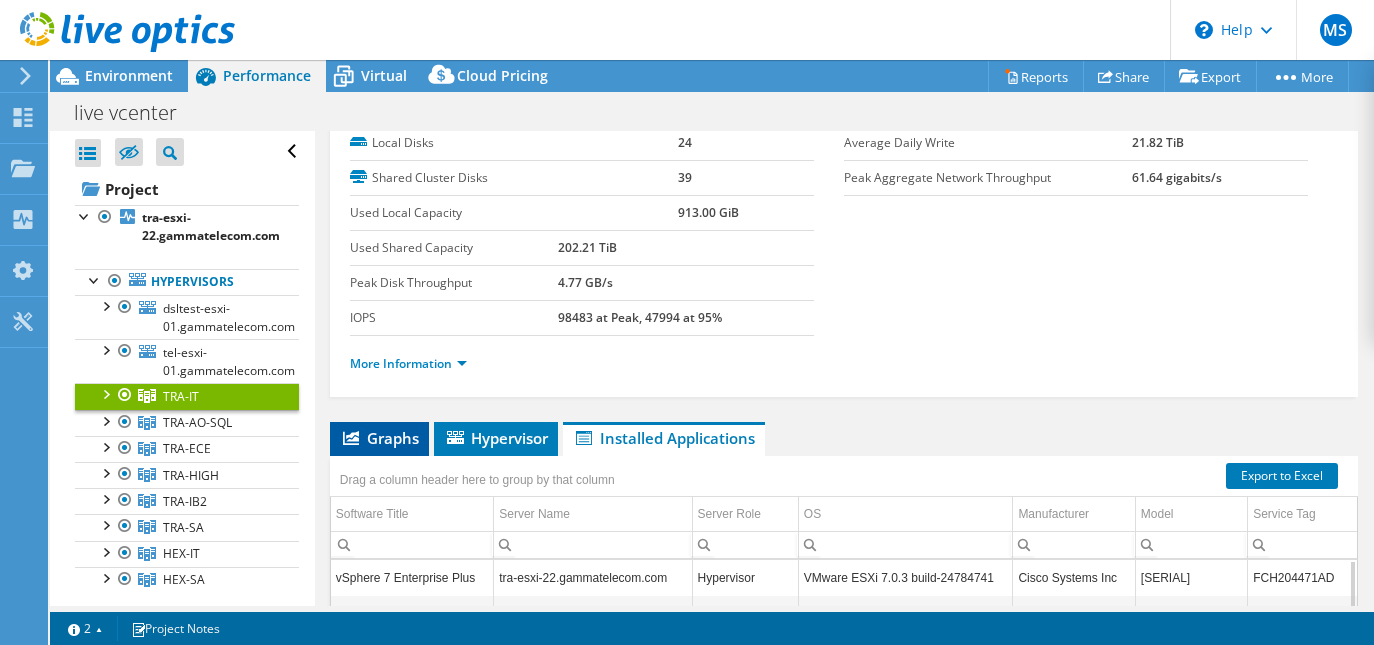 click on "Graphs" at bounding box center [379, 438] 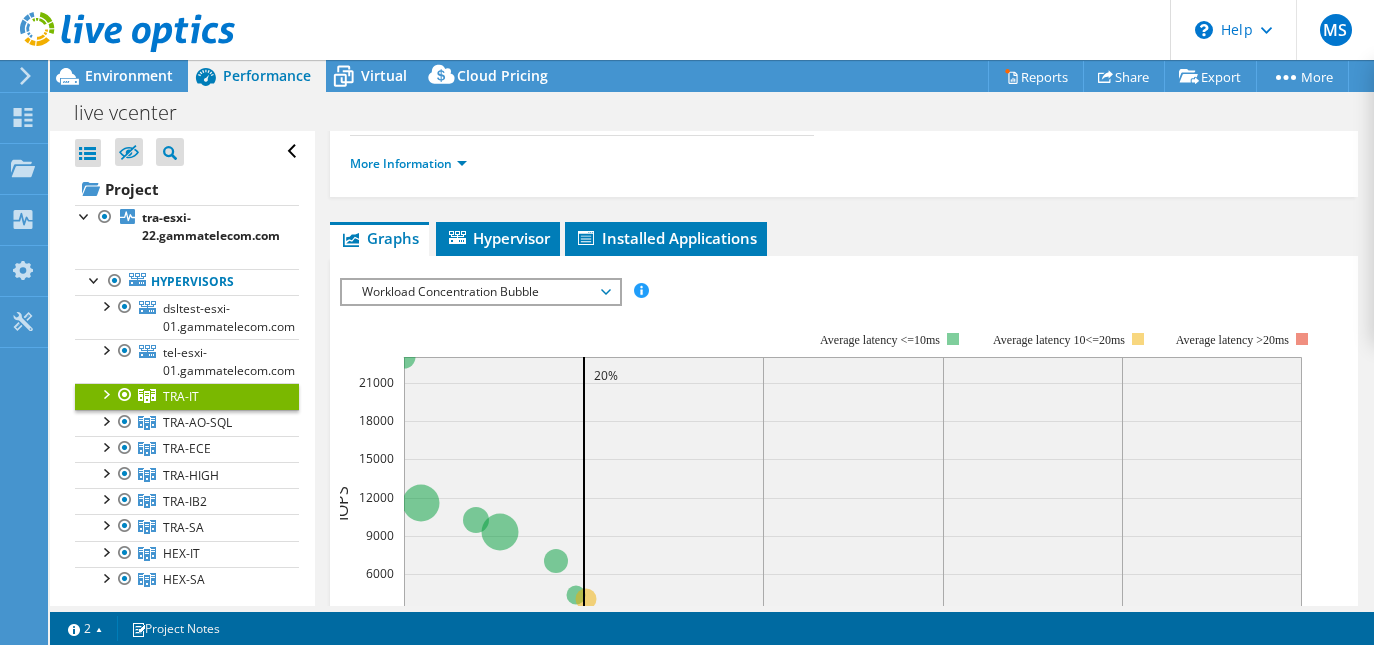 scroll, scrollTop: 400, scrollLeft: 0, axis: vertical 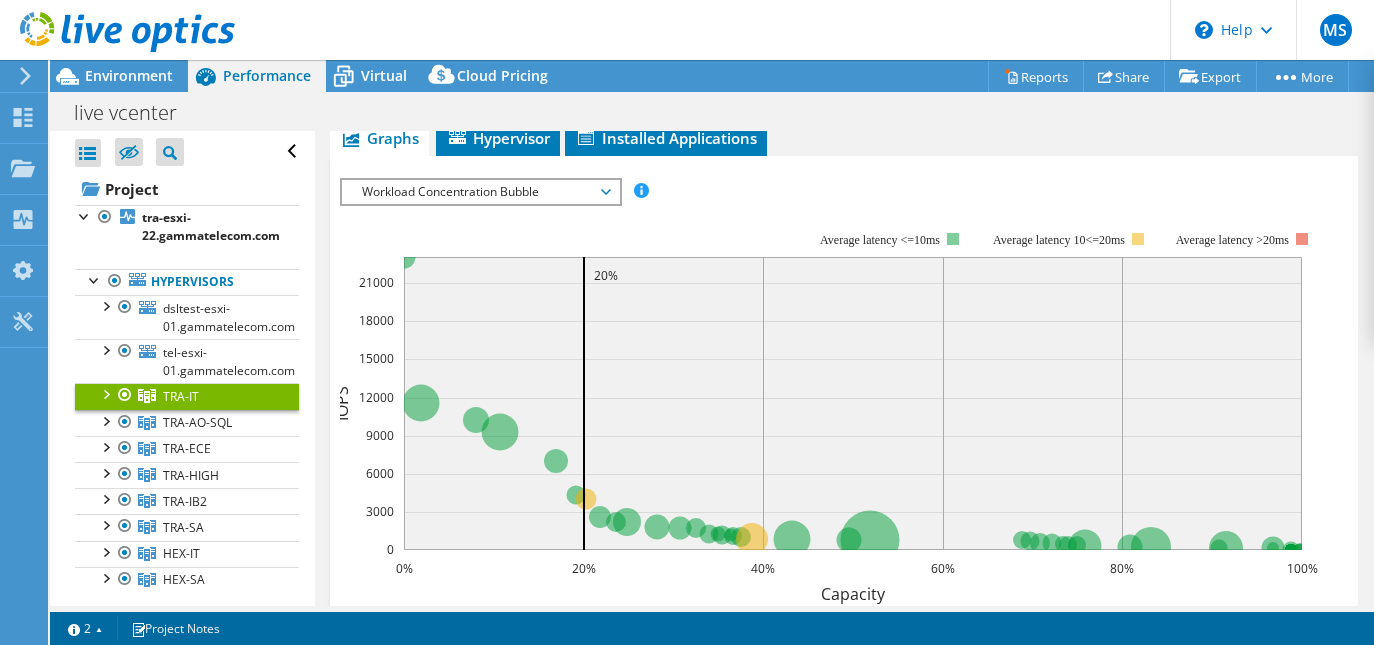 click on "Workload Concentration Bubble" at bounding box center [480, 192] 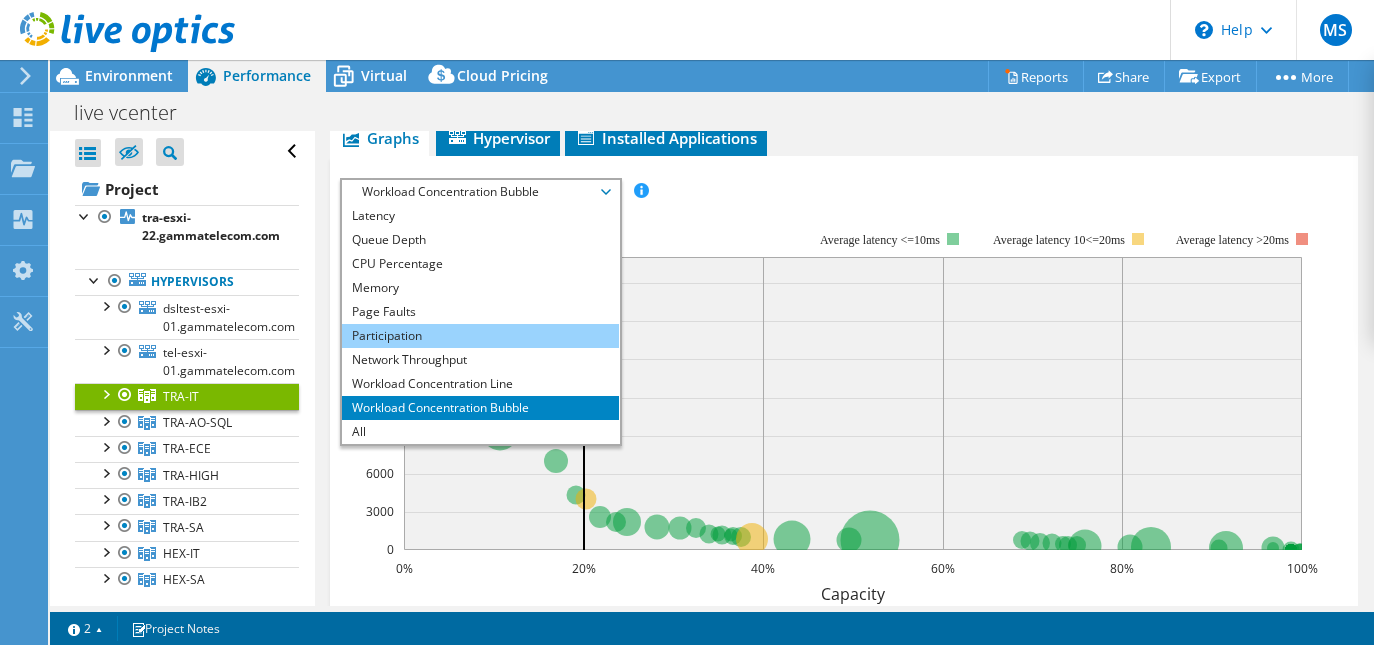 scroll, scrollTop: 0, scrollLeft: 0, axis: both 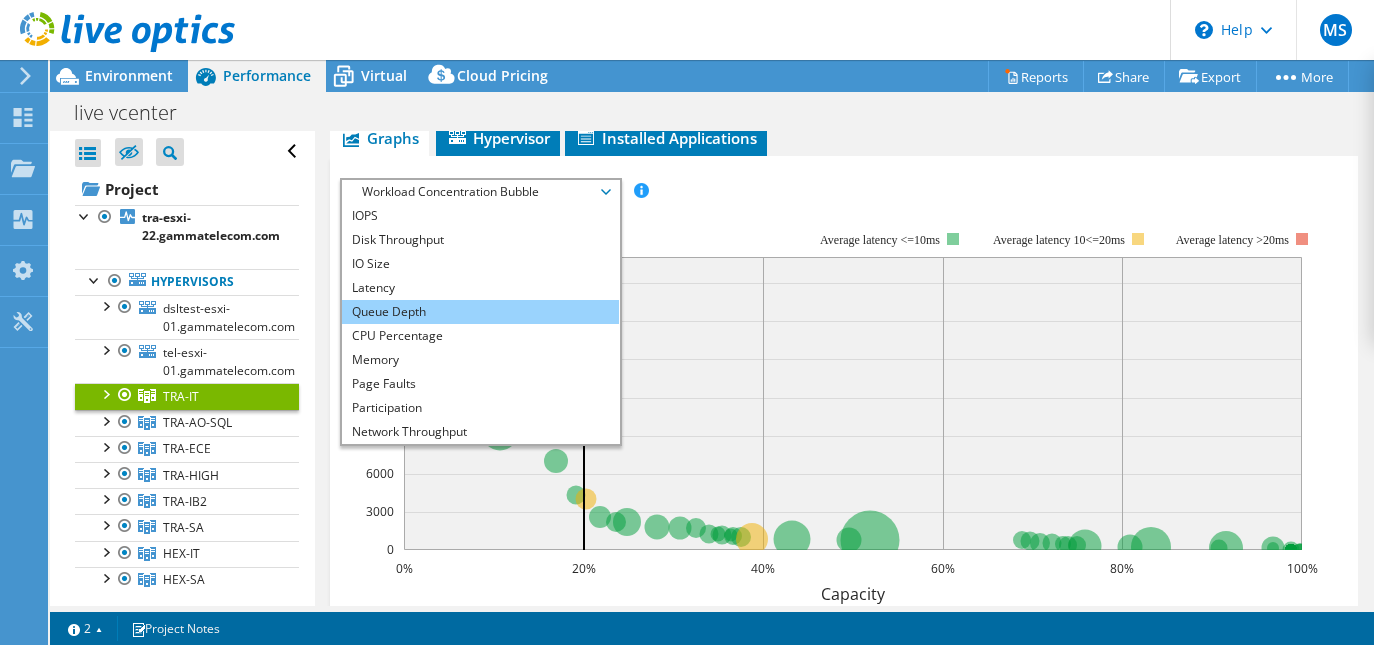 click on "Queue Depth" at bounding box center [480, 312] 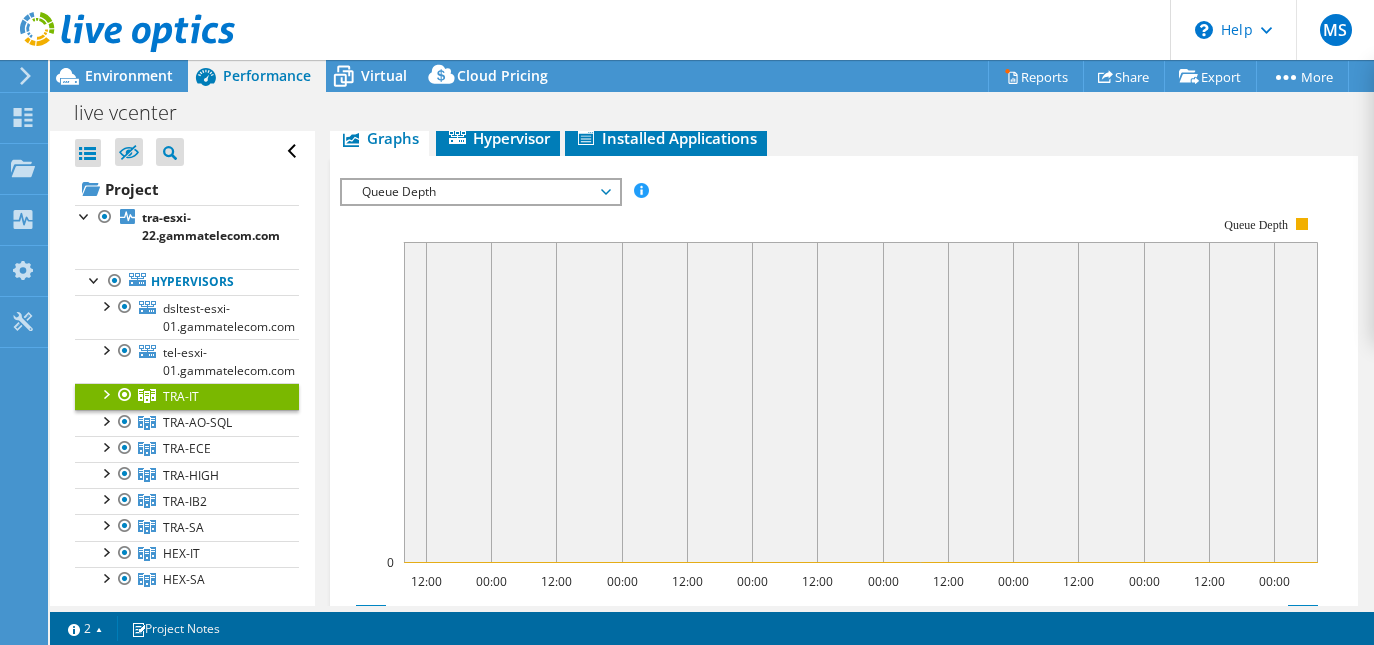 click on "Queue Depth" at bounding box center [480, 192] 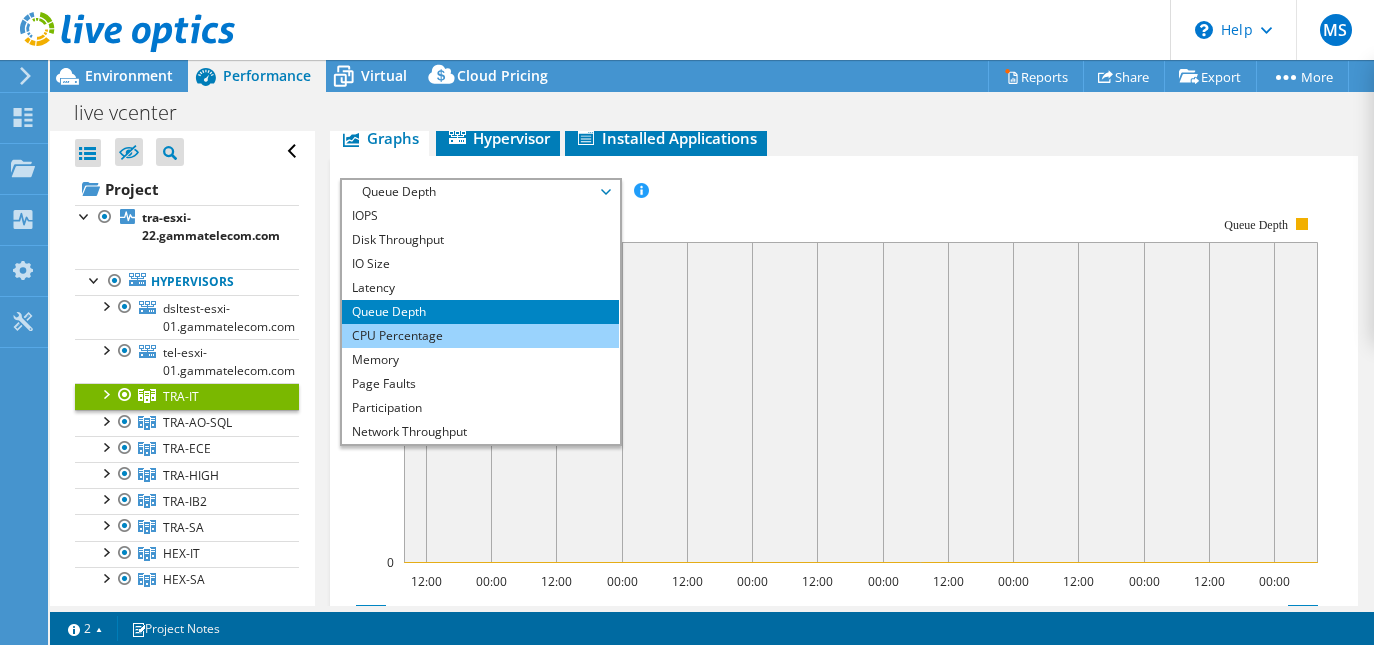 click on "CPU Percentage" at bounding box center (480, 336) 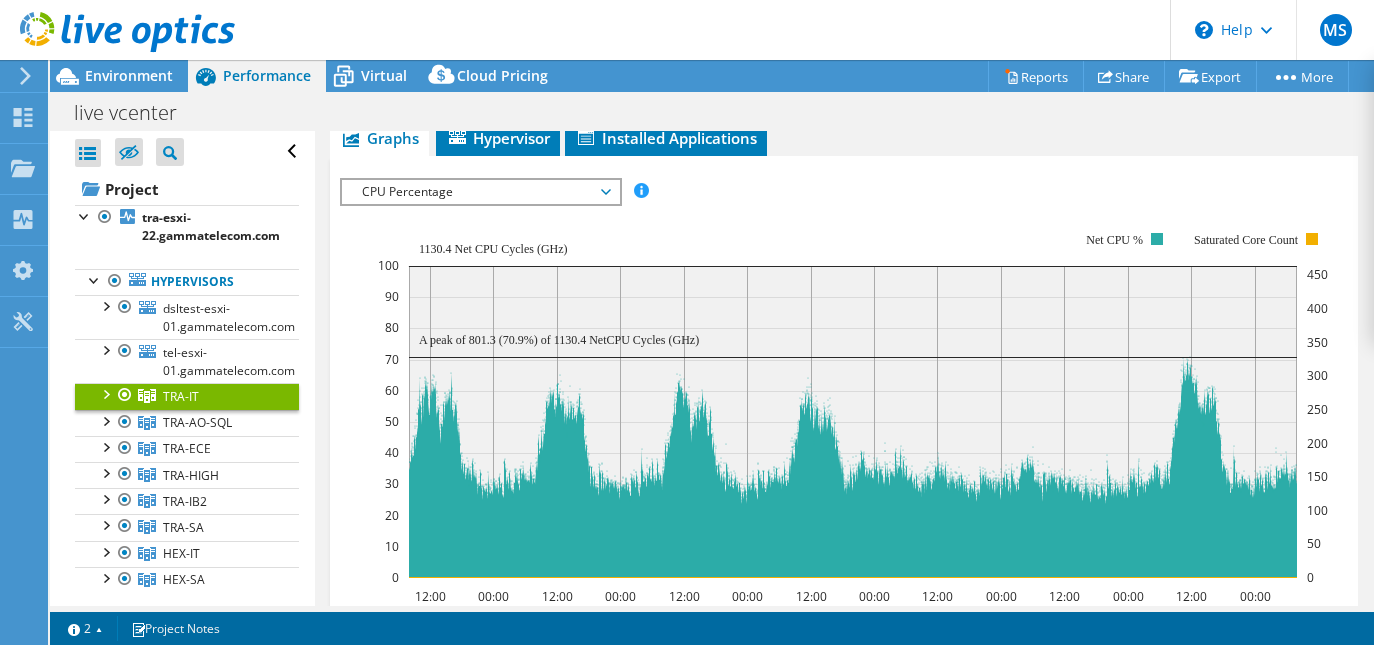 click on "CPU Percentage" at bounding box center [480, 192] 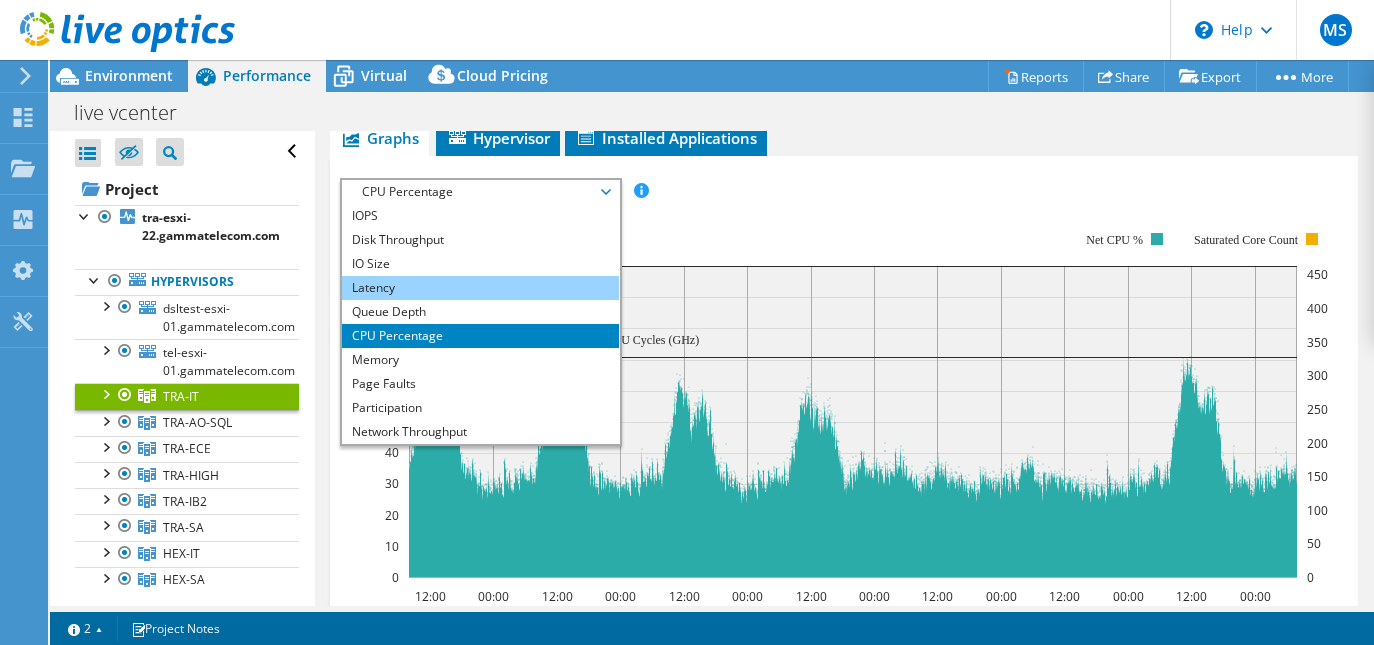 click on "Latency" at bounding box center [480, 288] 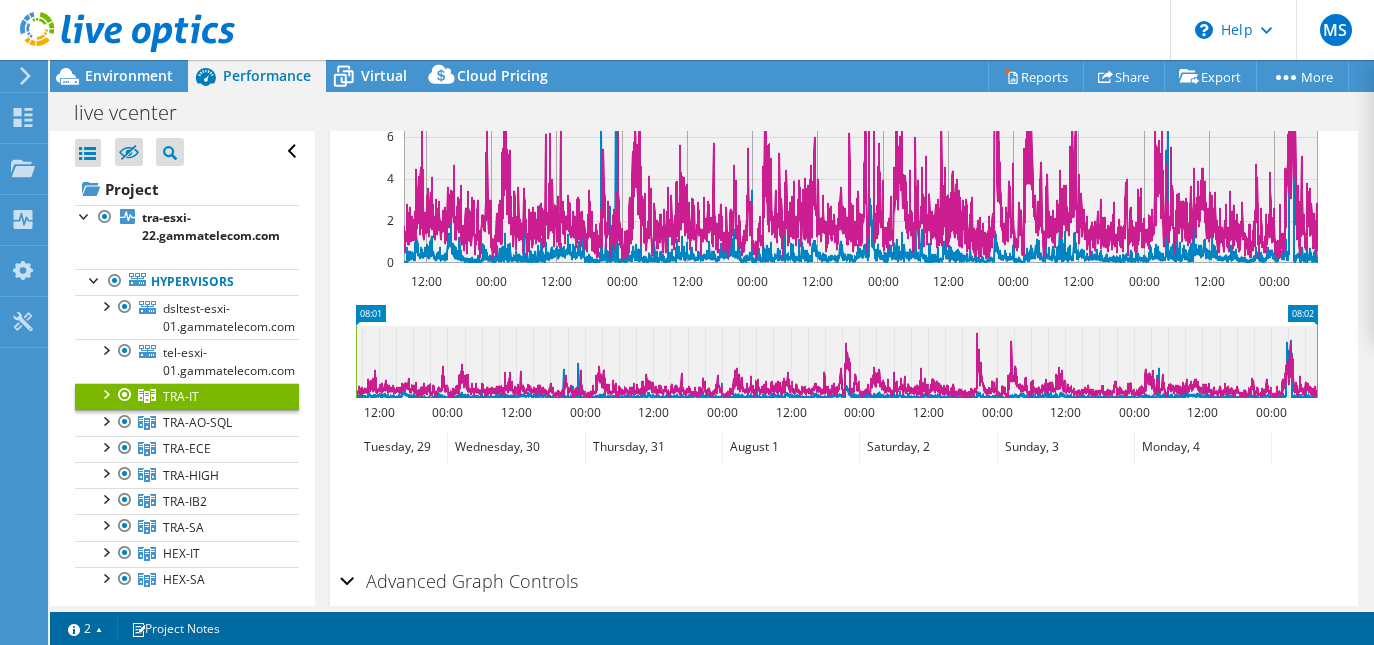 scroll, scrollTop: 793, scrollLeft: 0, axis: vertical 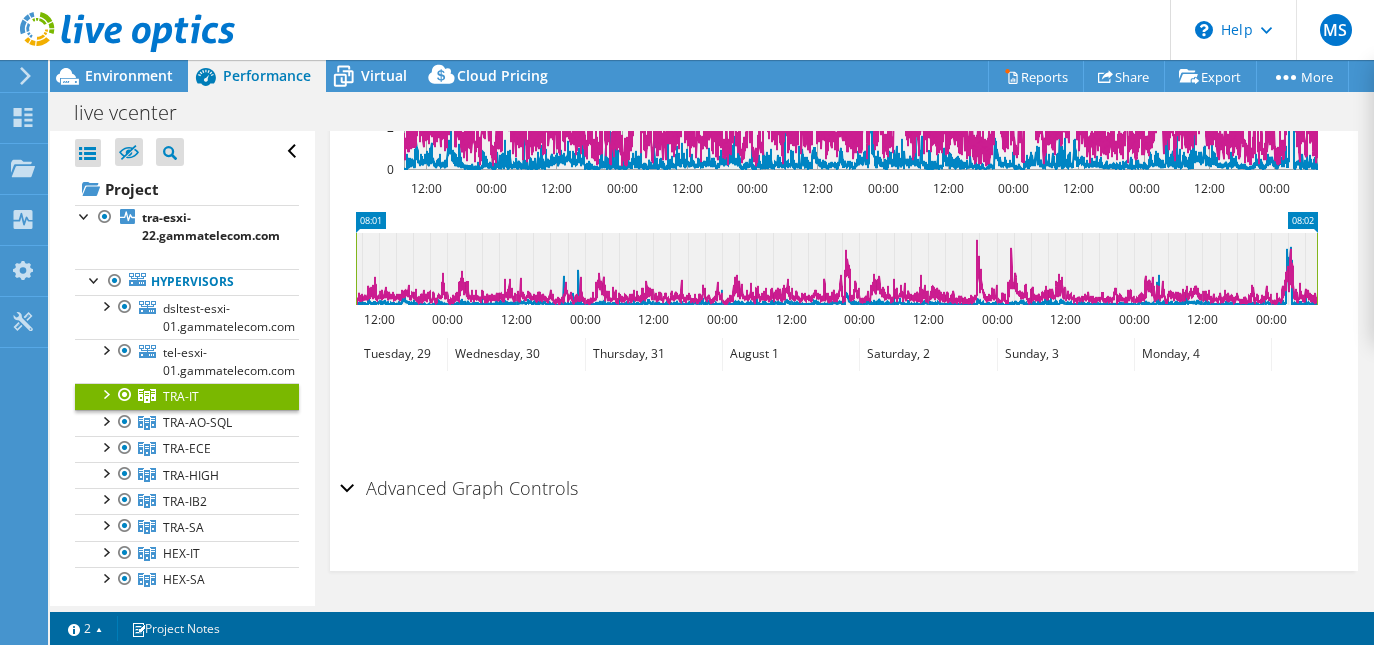 click on "Advanced Graph Controls" at bounding box center [844, 489] 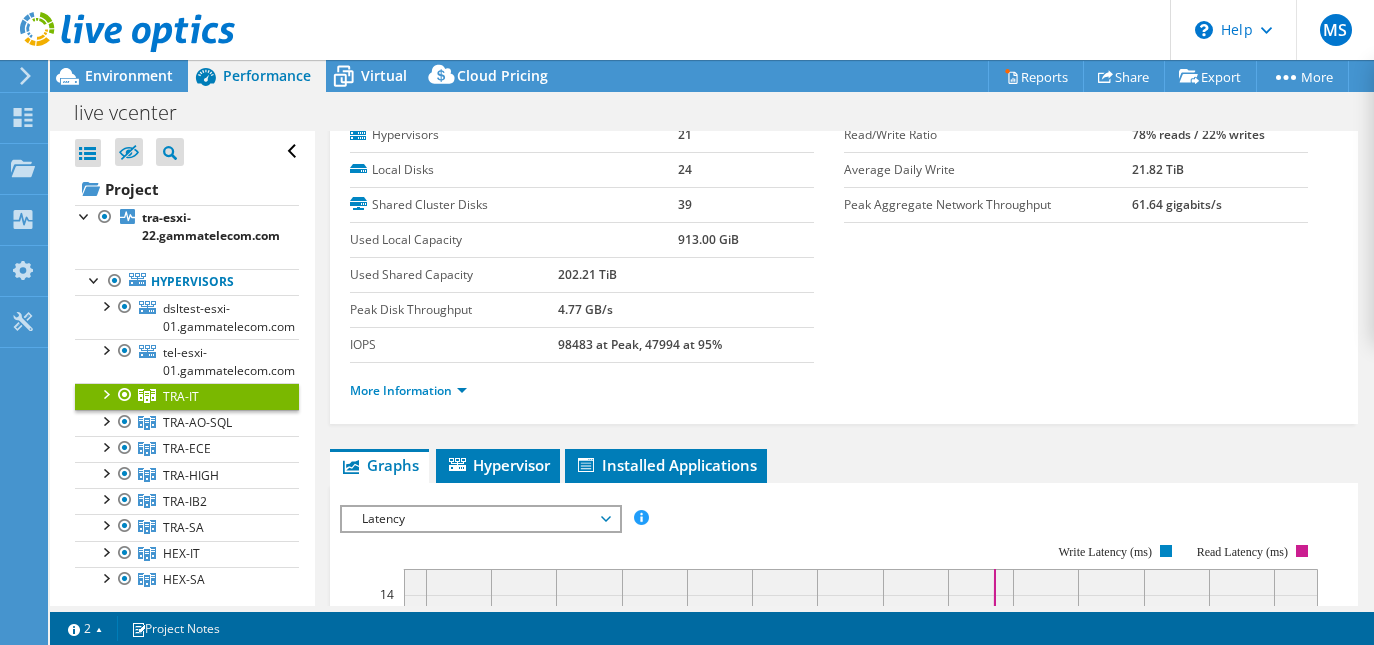 scroll, scrollTop: 0, scrollLeft: 0, axis: both 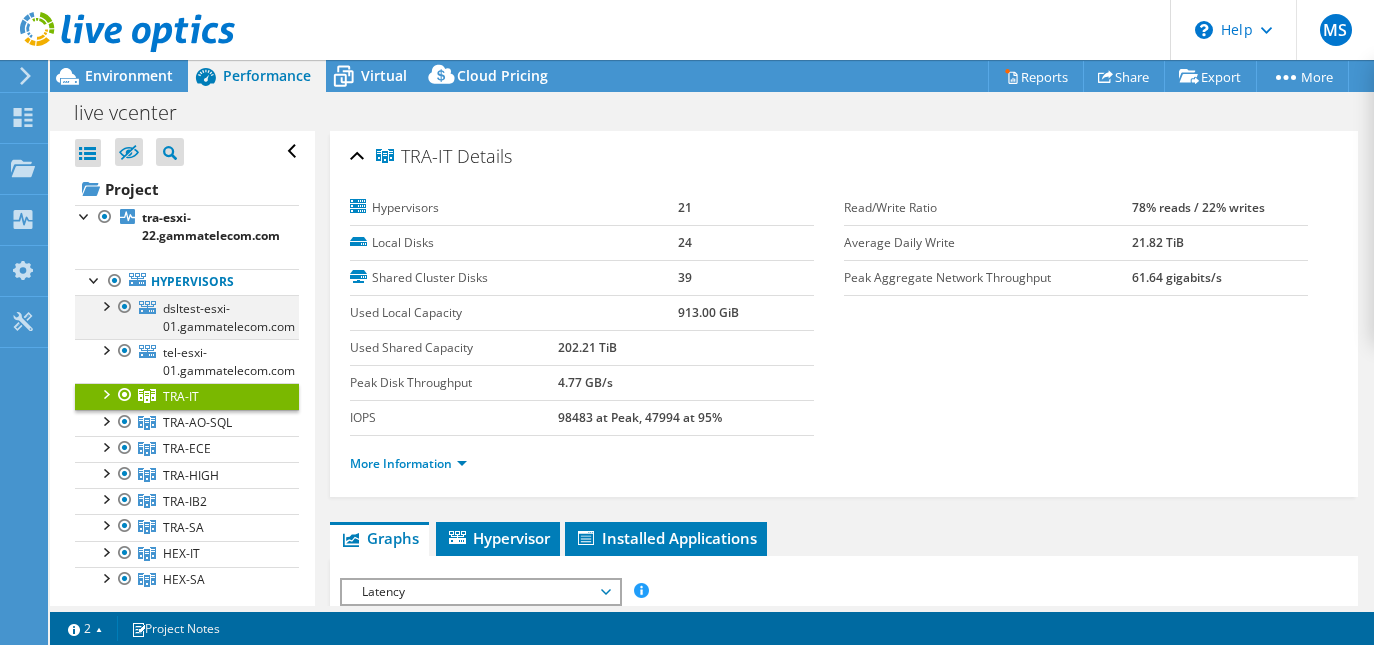 click at bounding box center (105, 305) 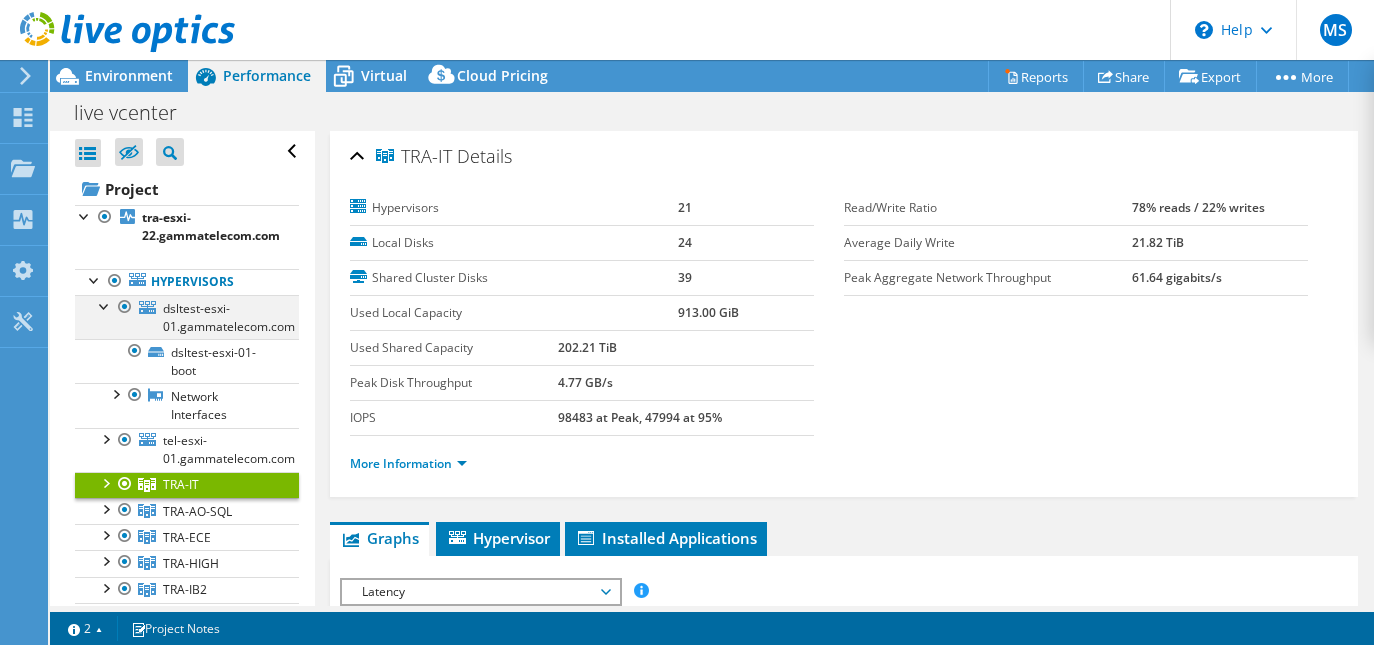 click at bounding box center [105, 305] 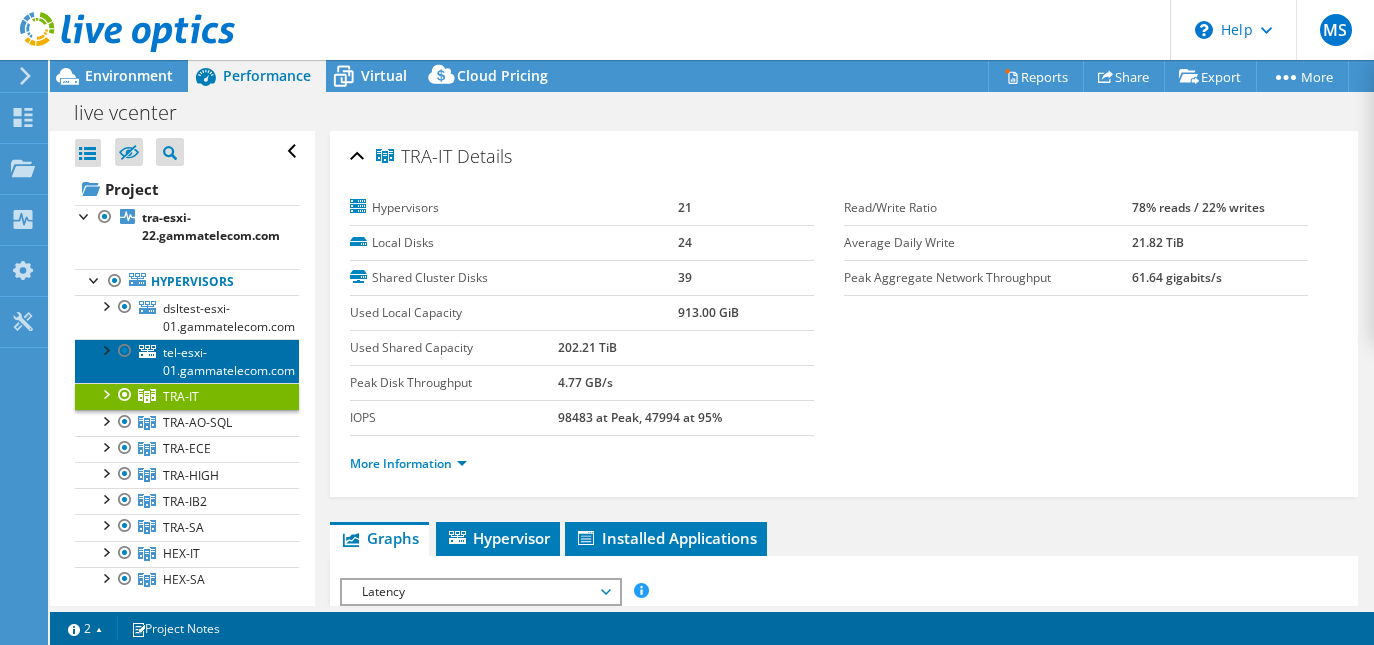 click on "tel-esxi-01.gammatelecom.com" at bounding box center [229, 361] 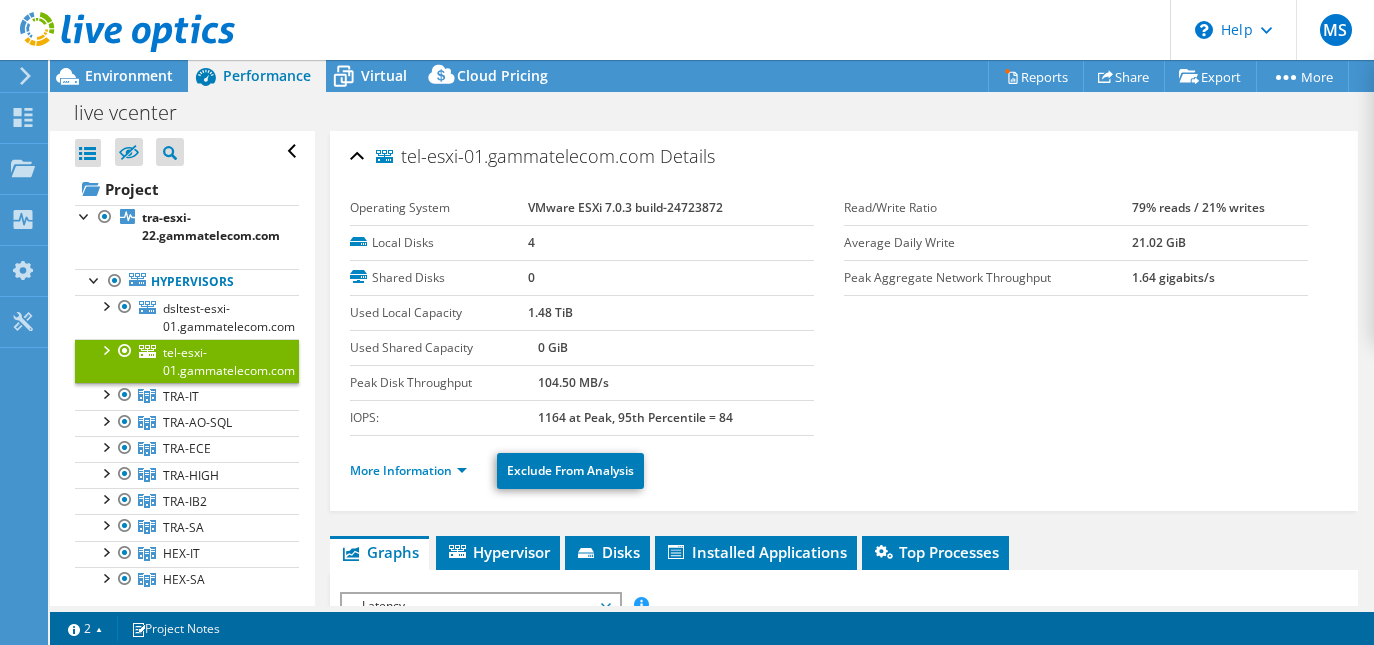 click 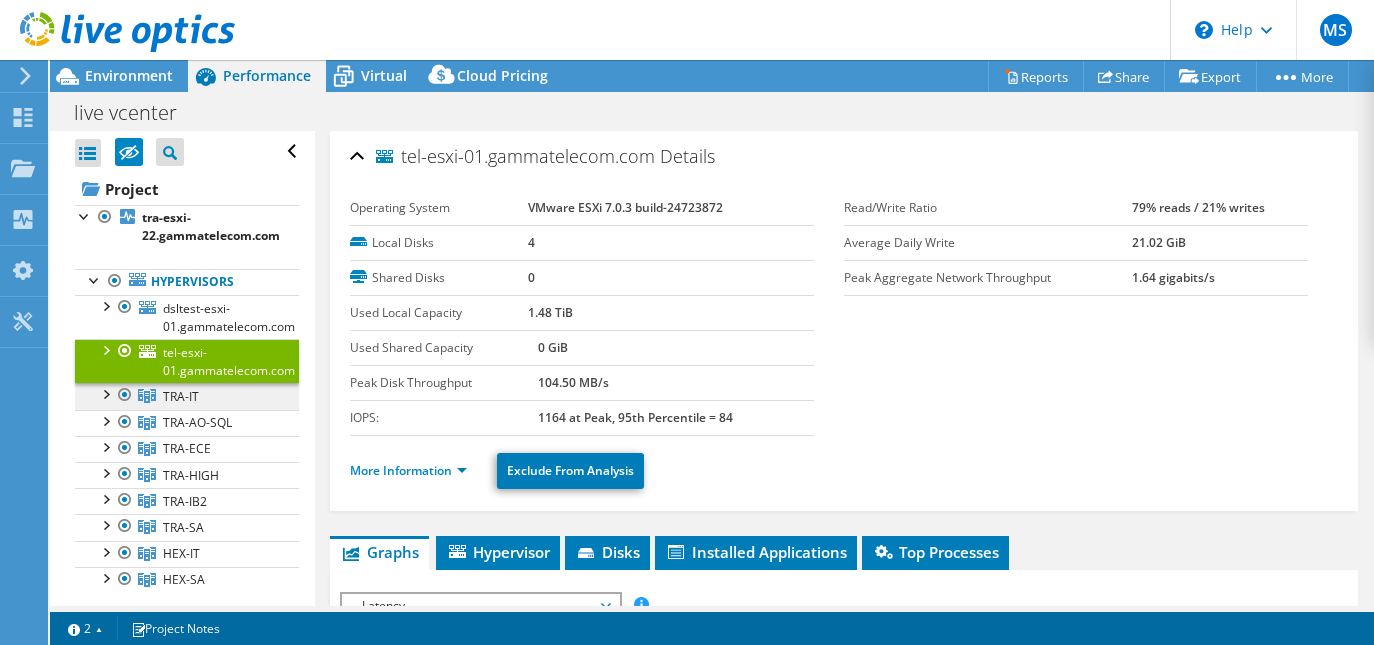 click on "TRA-IT" at bounding box center (181, 396) 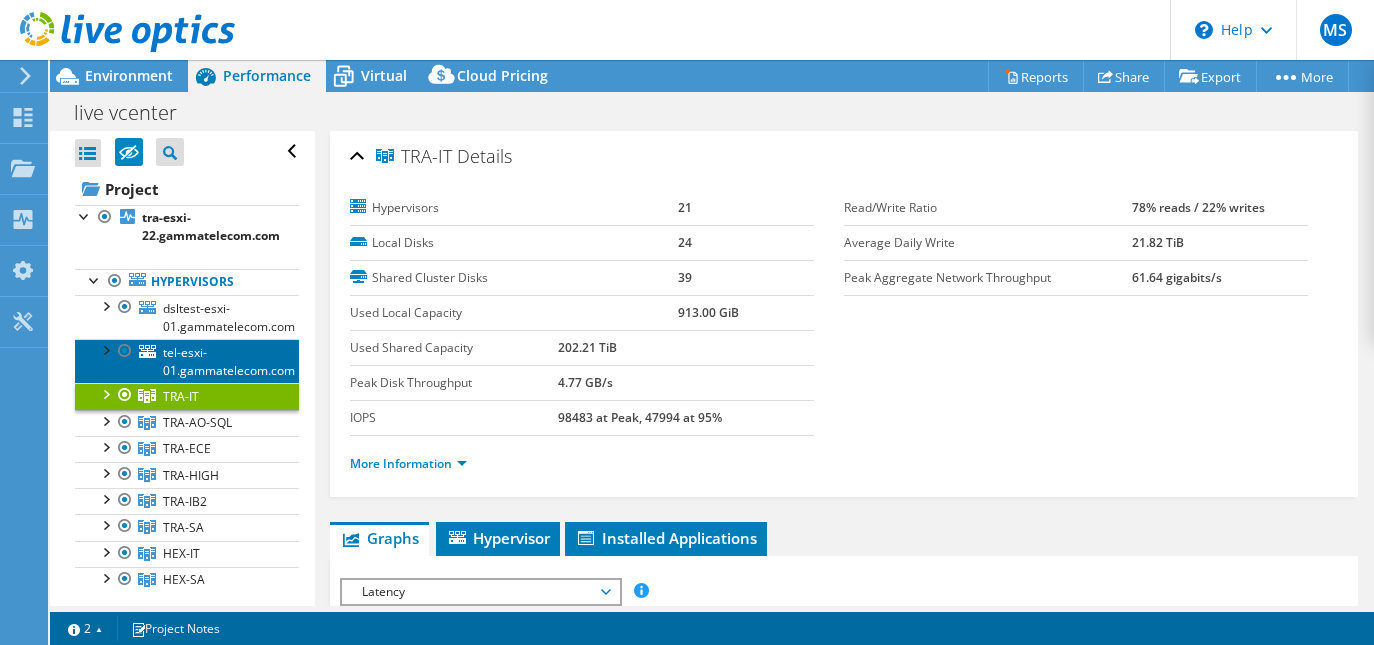 click on "tel-esxi-01.gammatelecom.com" at bounding box center (187, 361) 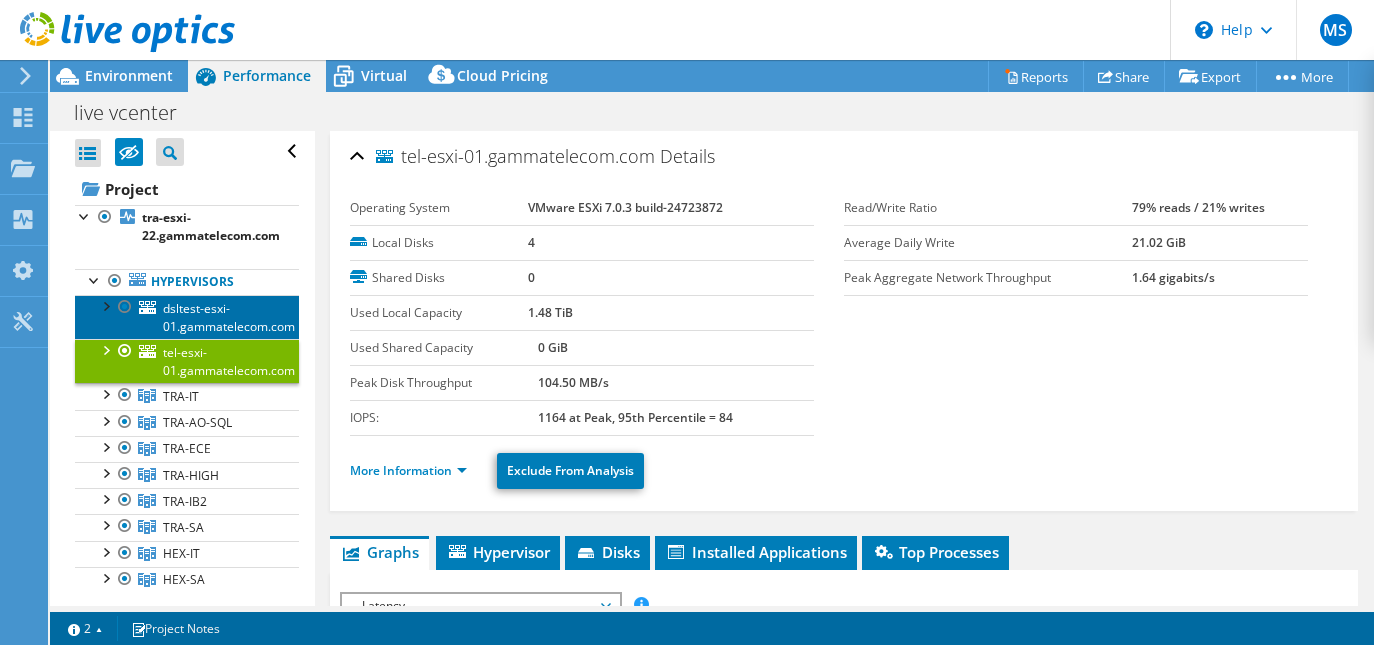 click on "dsltest-esxi-01.gammatelecom.com" at bounding box center (229, 317) 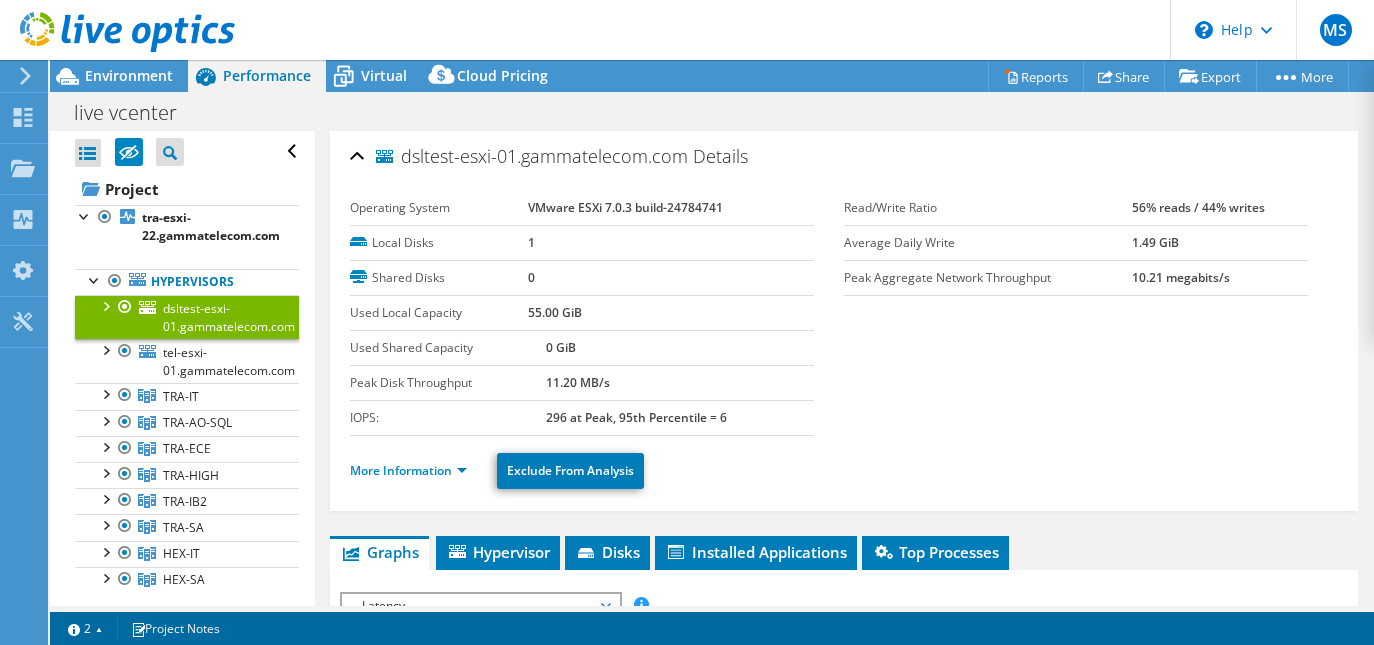 select on "EULondon" 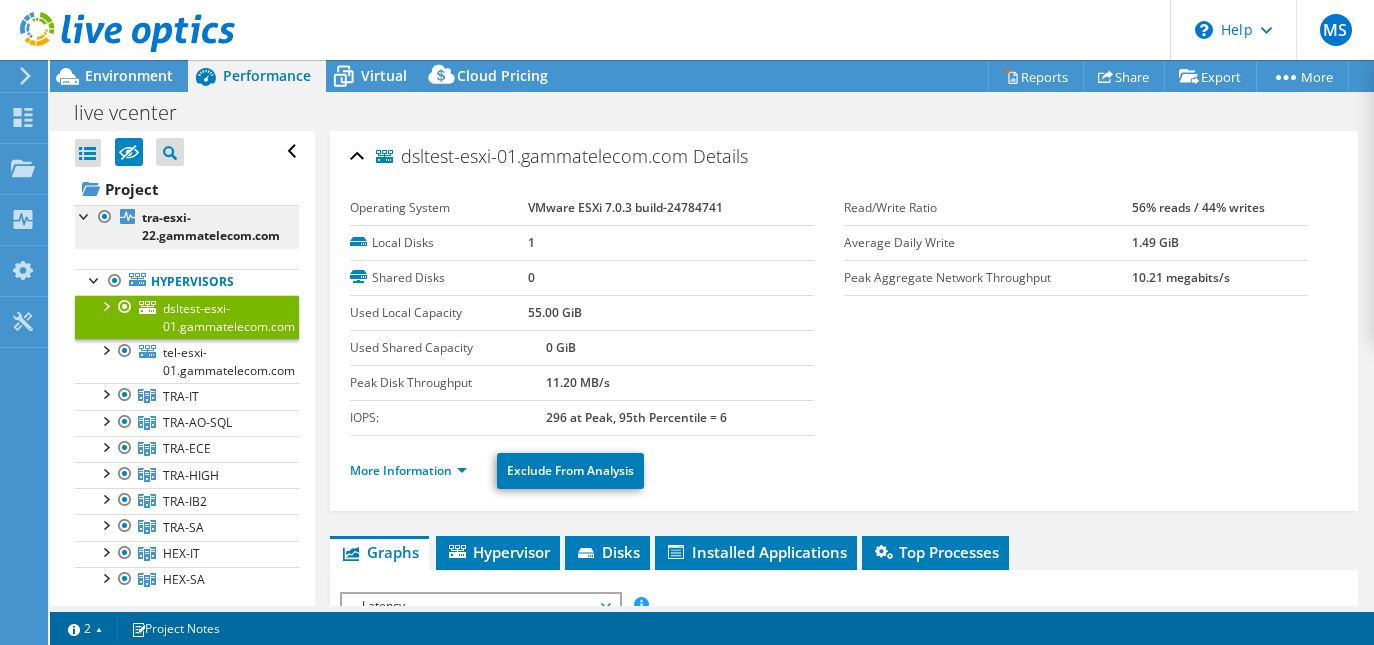 scroll, scrollTop: 0, scrollLeft: 0, axis: both 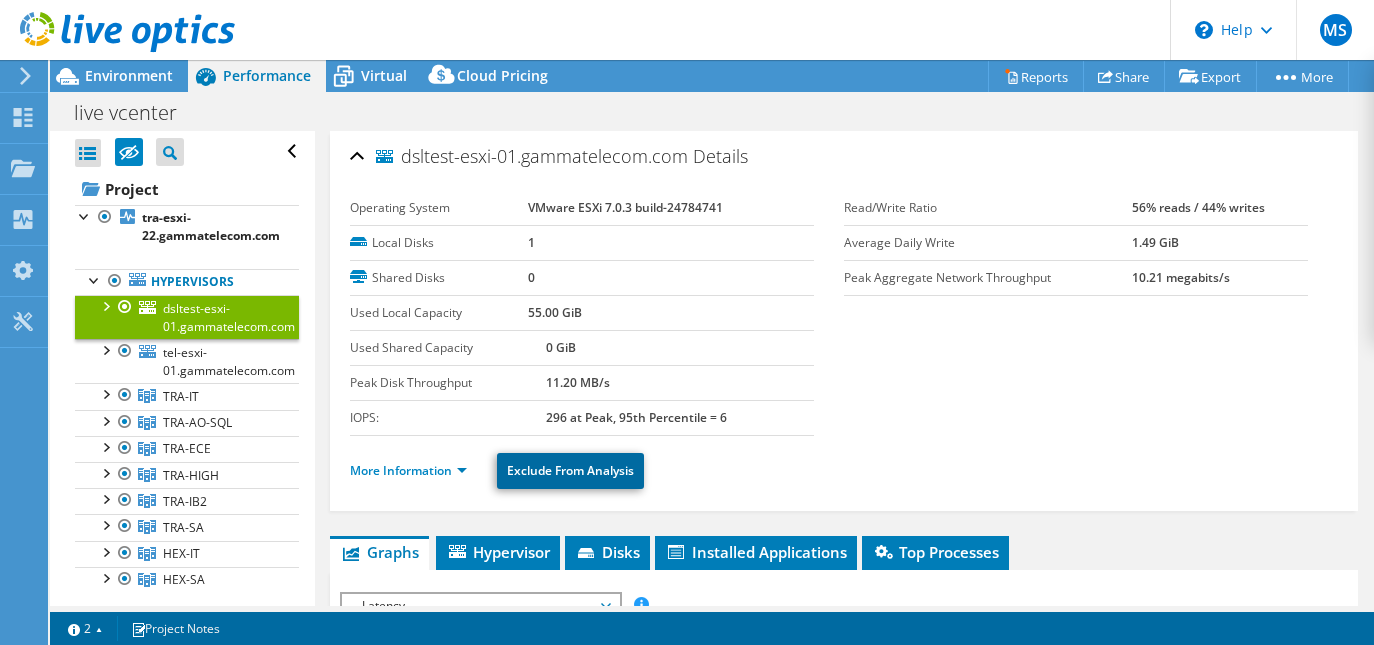 click on "Exclude From Analysis" at bounding box center (570, 471) 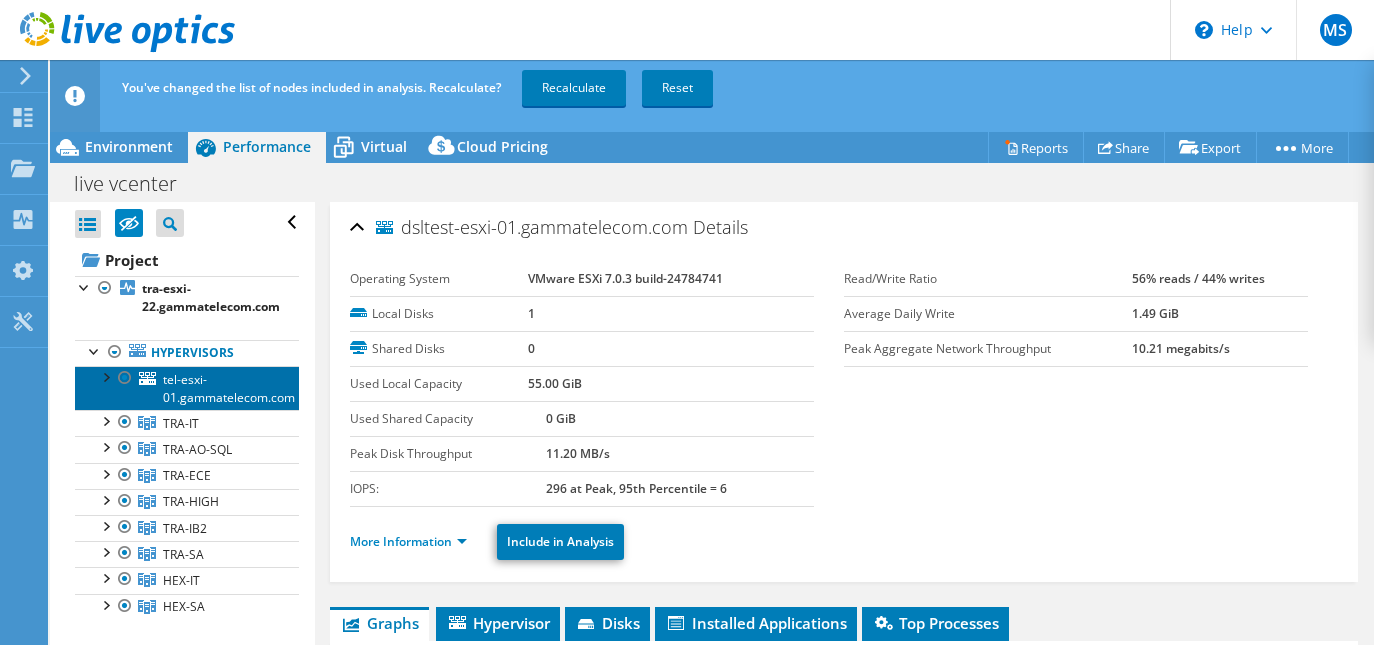 click on "tel-esxi-01.gammatelecom.com" at bounding box center [187, 388] 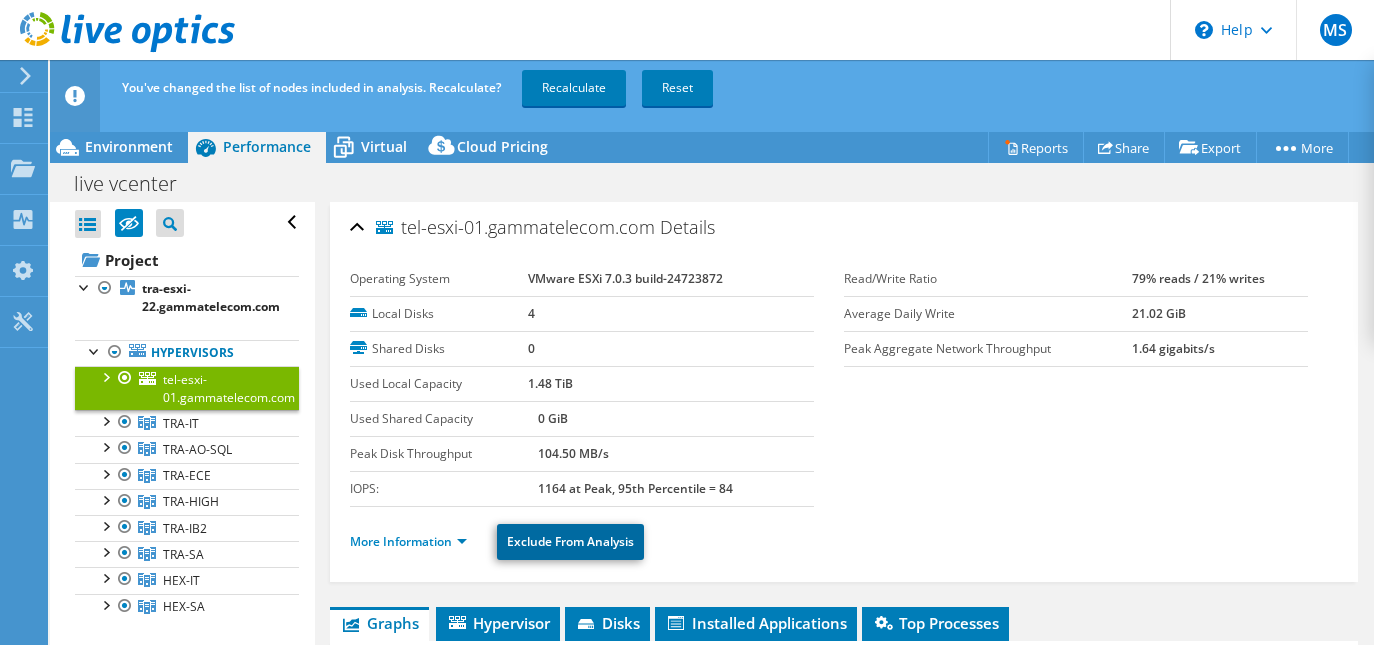 click on "Exclude From Analysis" at bounding box center [570, 542] 